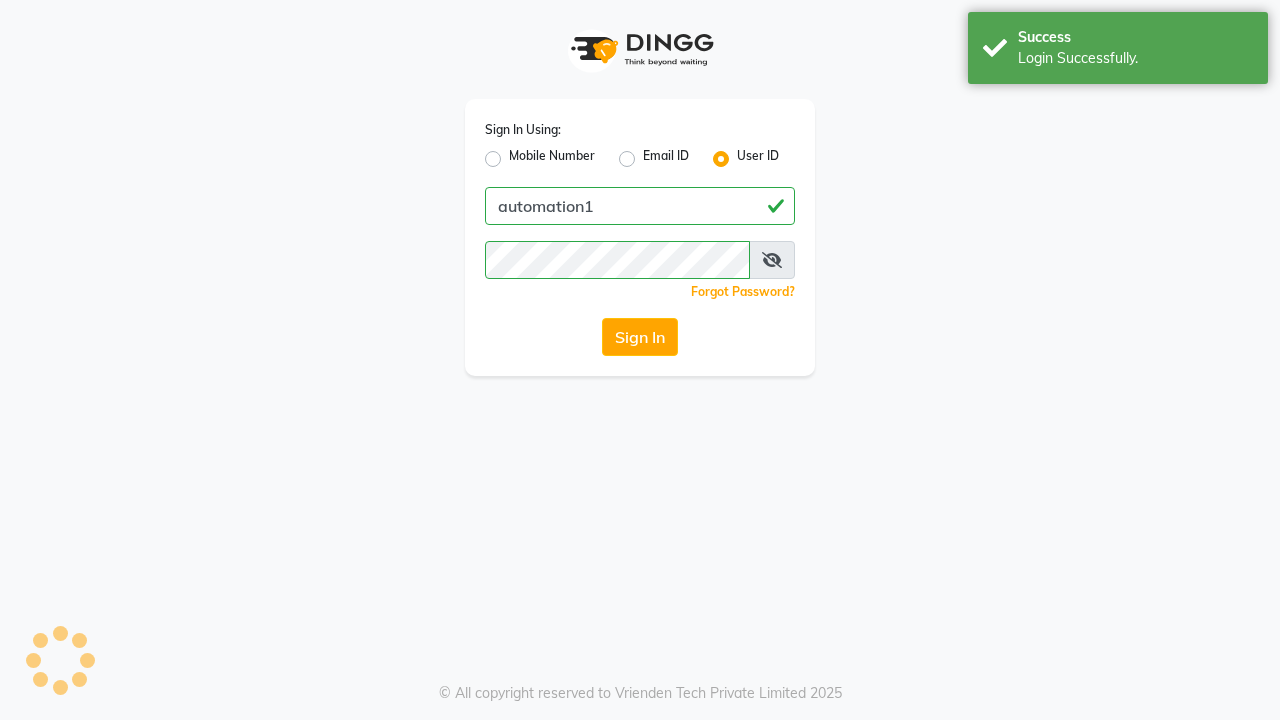 scroll, scrollTop: 0, scrollLeft: 0, axis: both 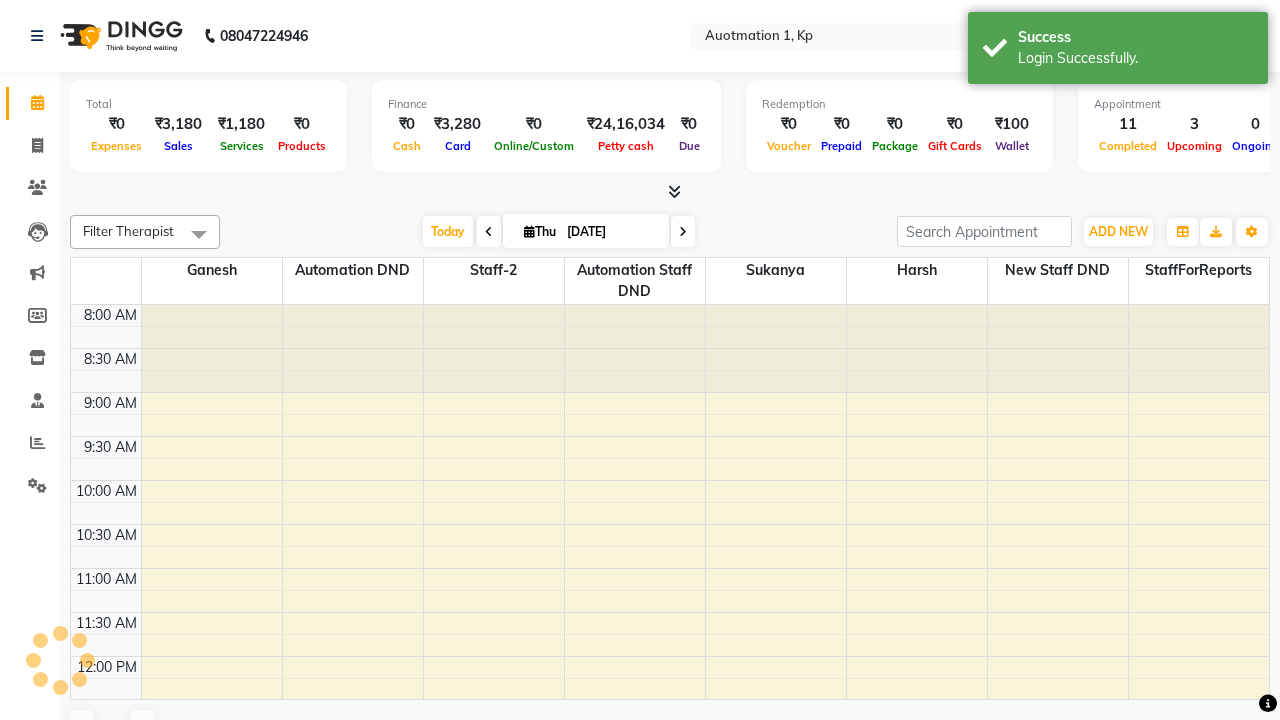 select on "en" 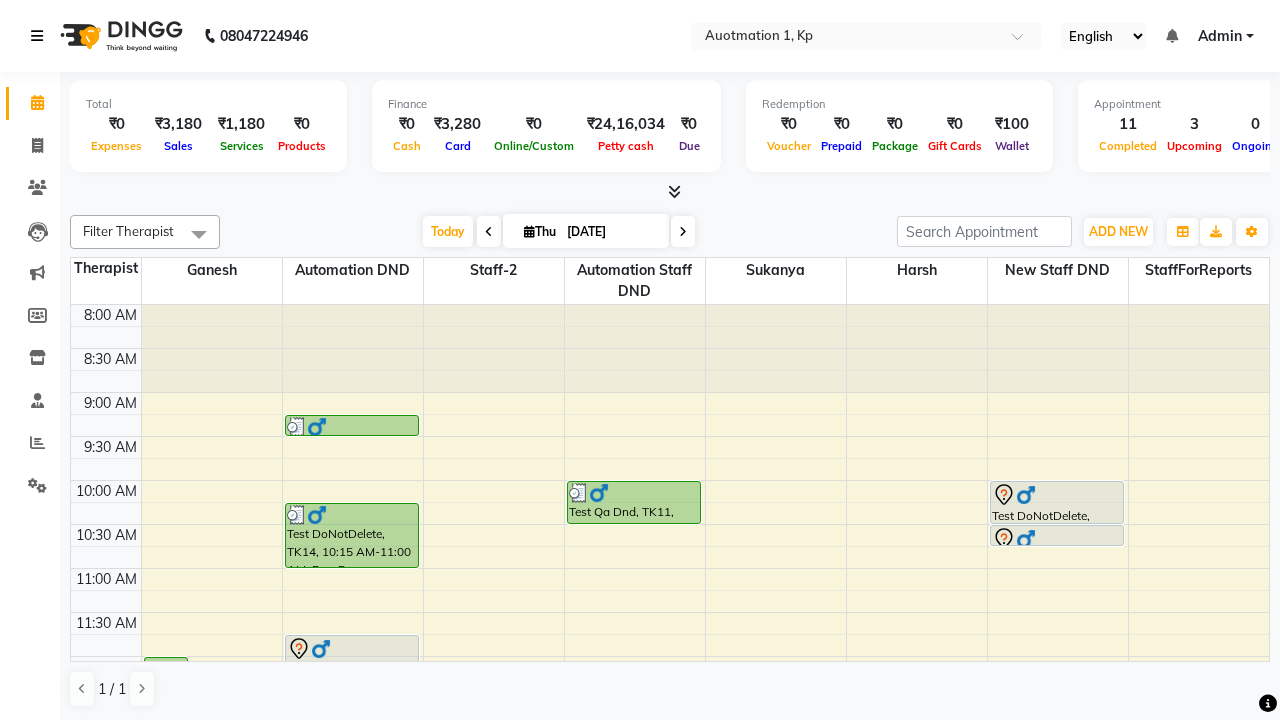 click at bounding box center [37, 36] 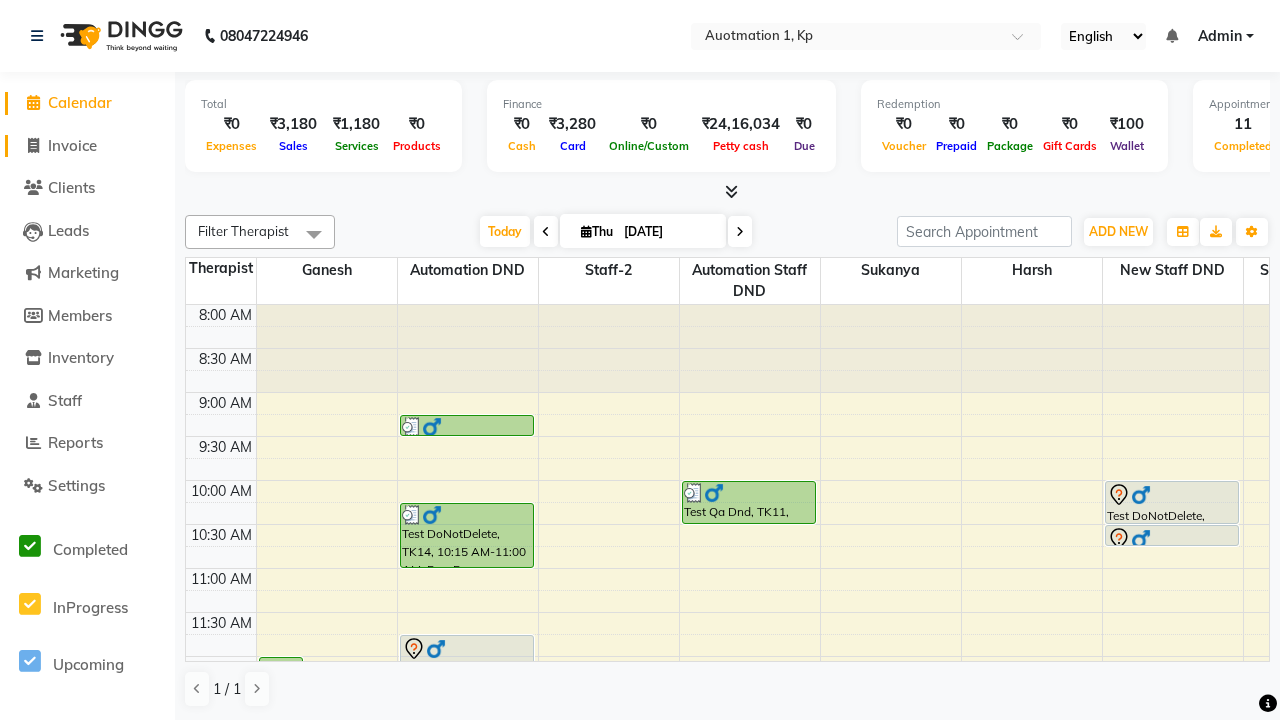 click on "Invoice" 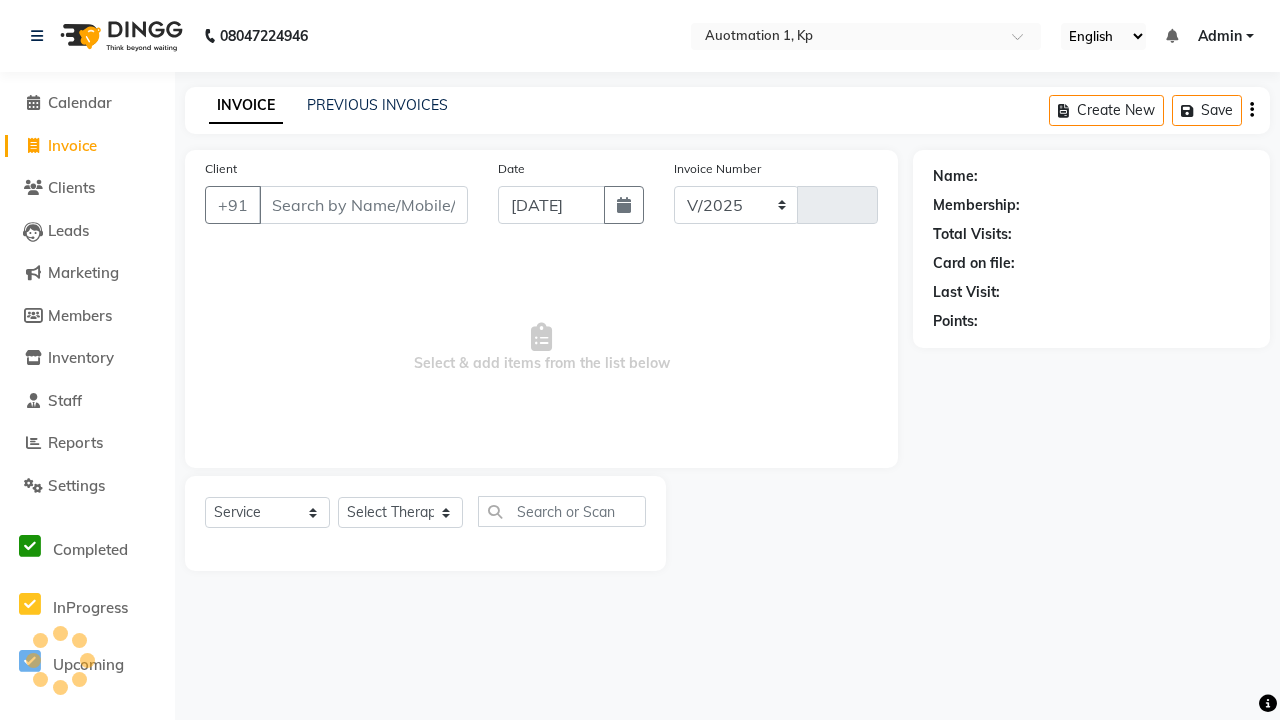 select on "150" 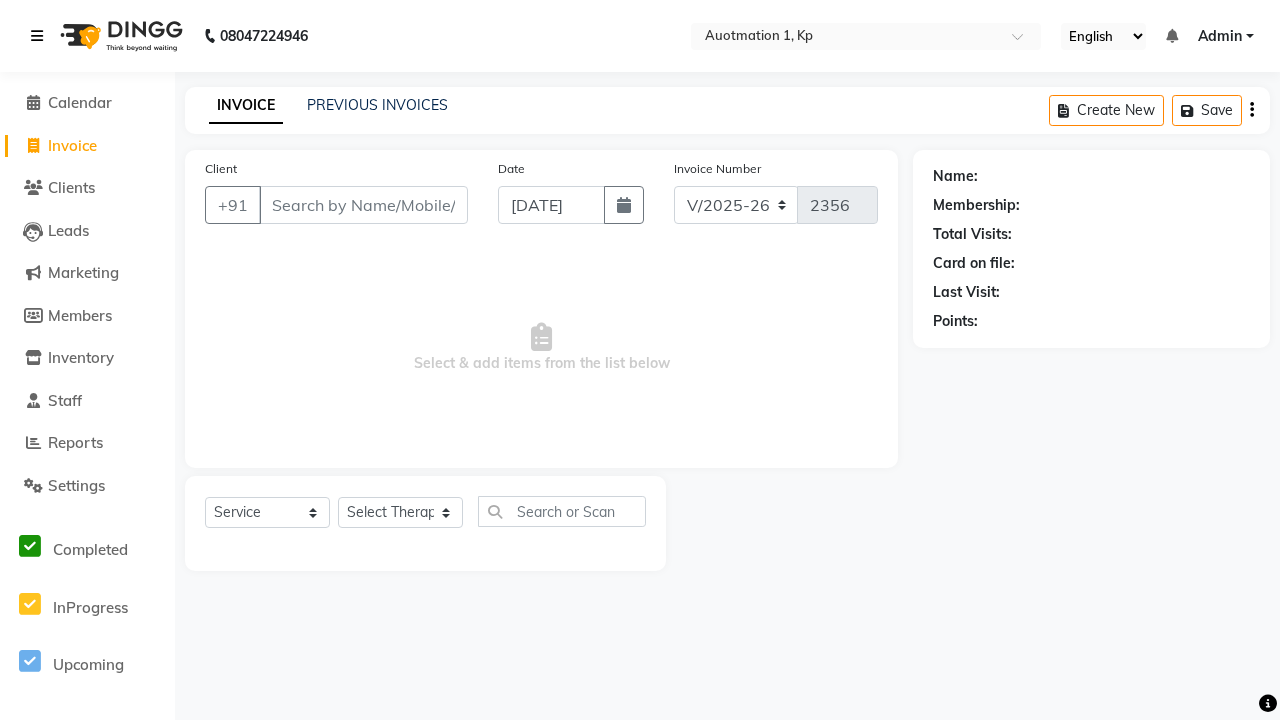 click at bounding box center (37, 36) 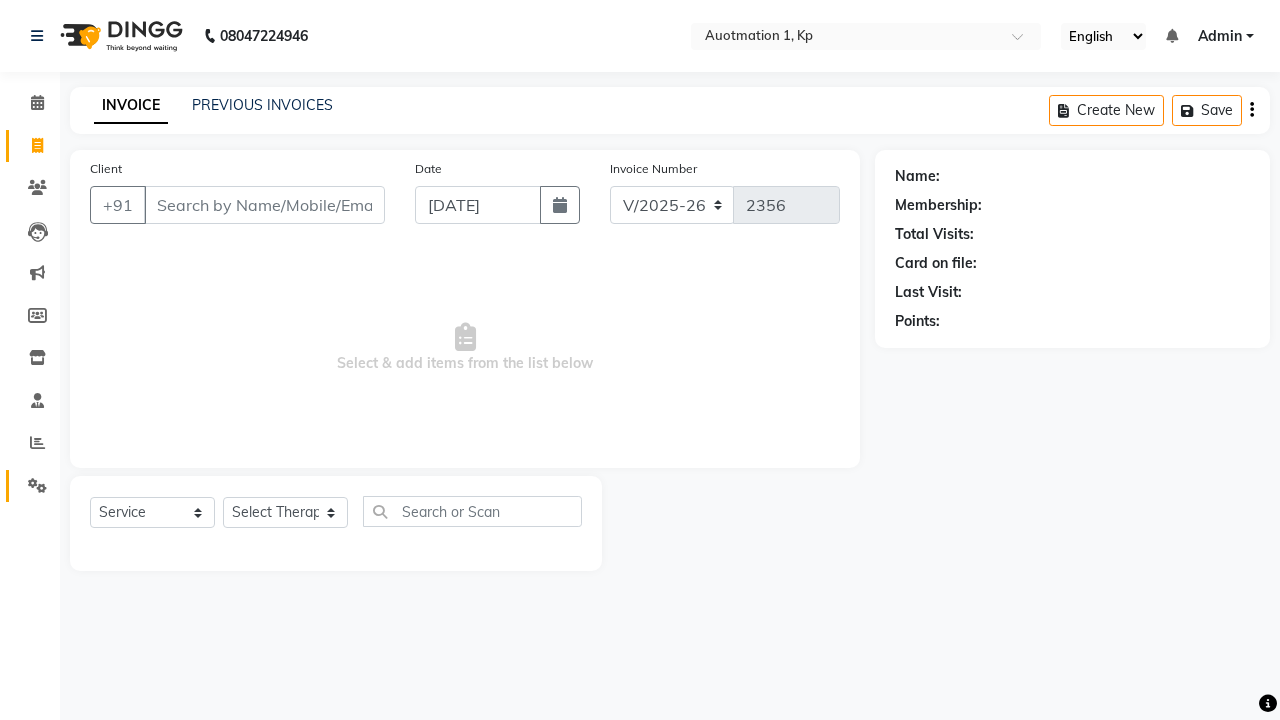 click 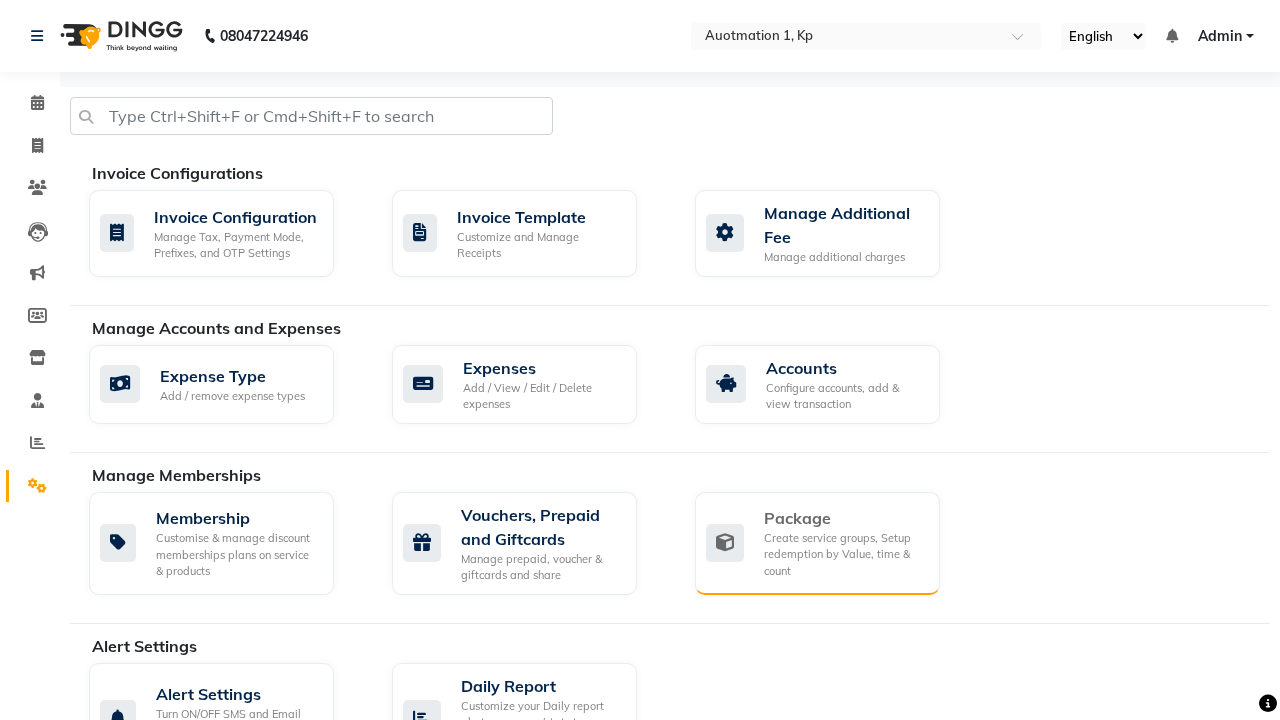 click on "Package" 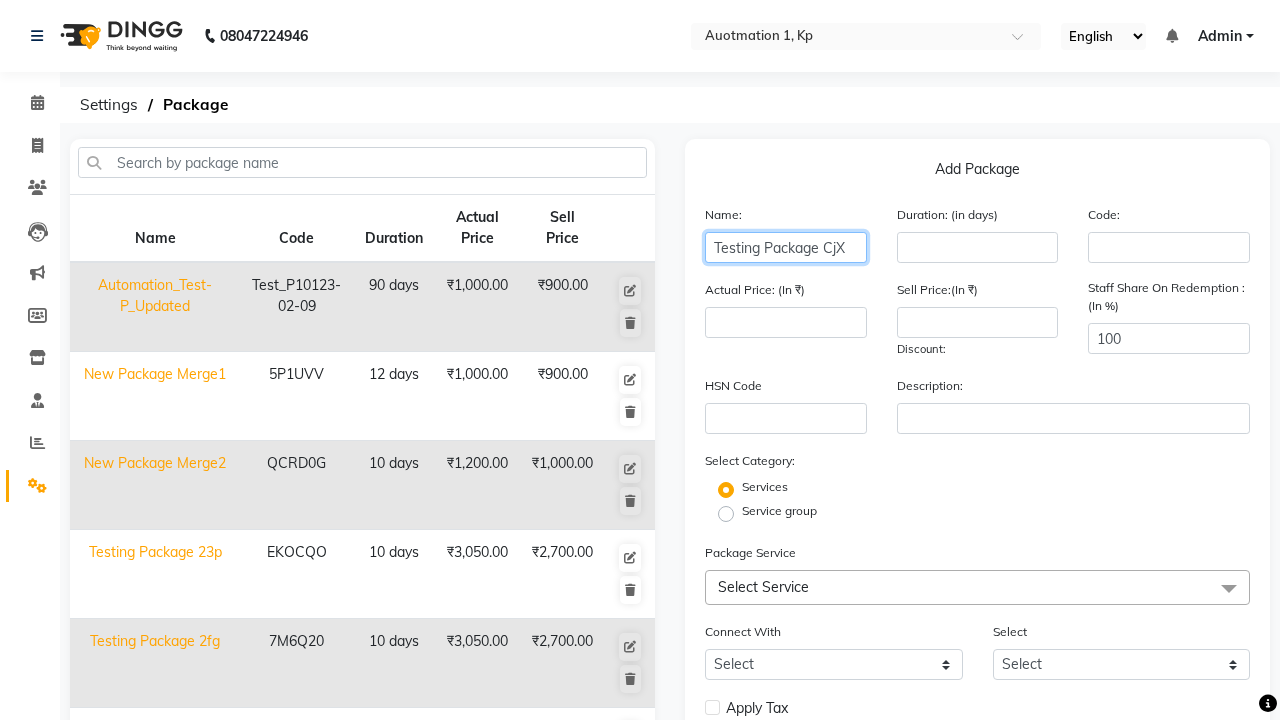 type on "Testing Package CjX" 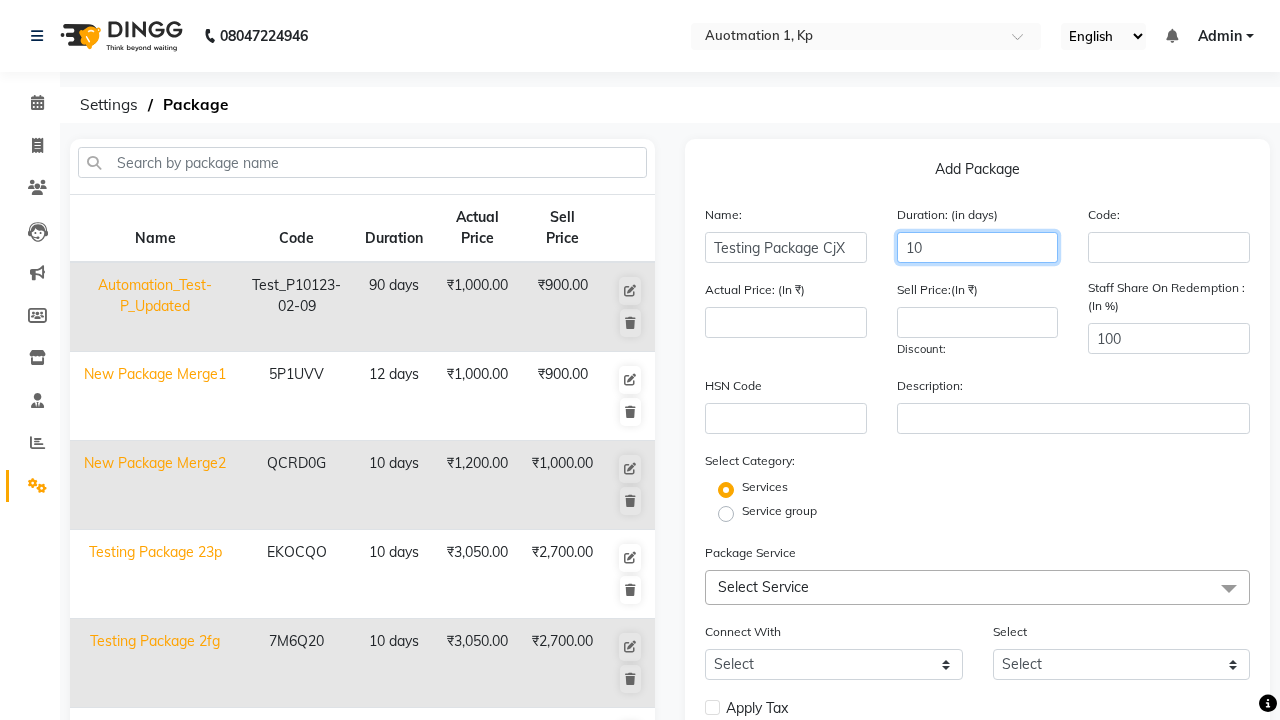 type on "10" 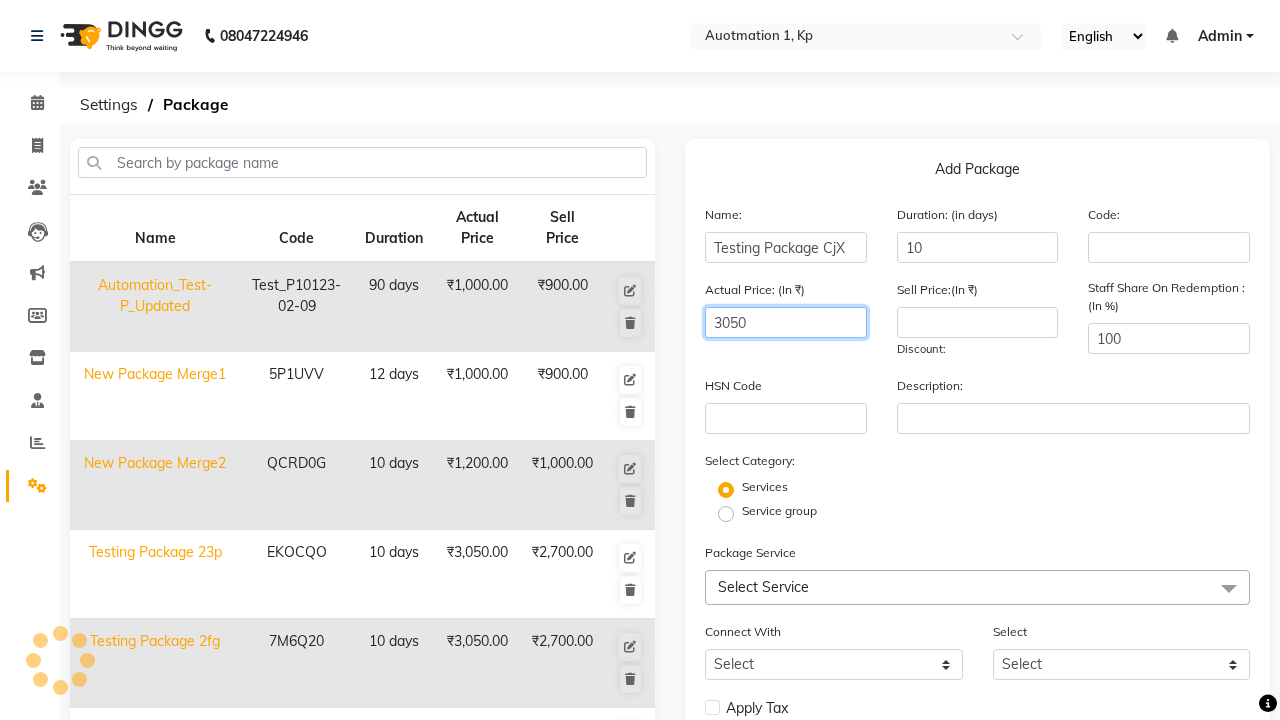 type on "3050" 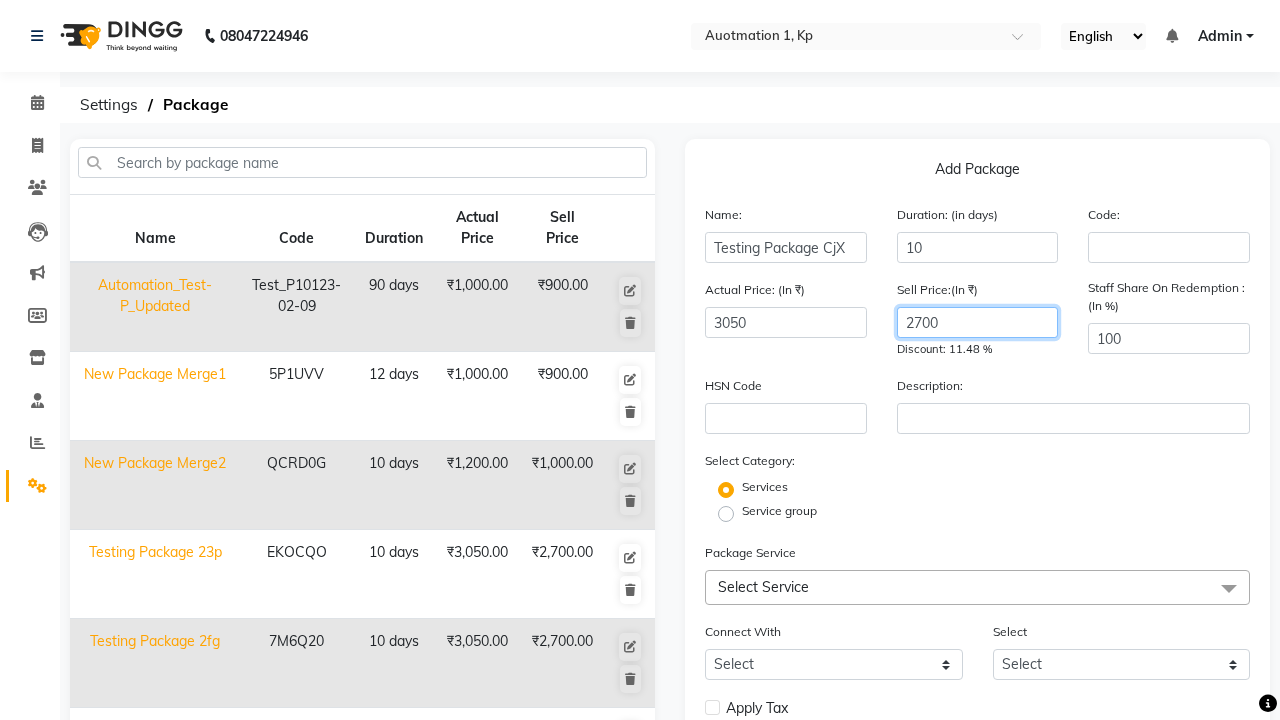 type on "2700" 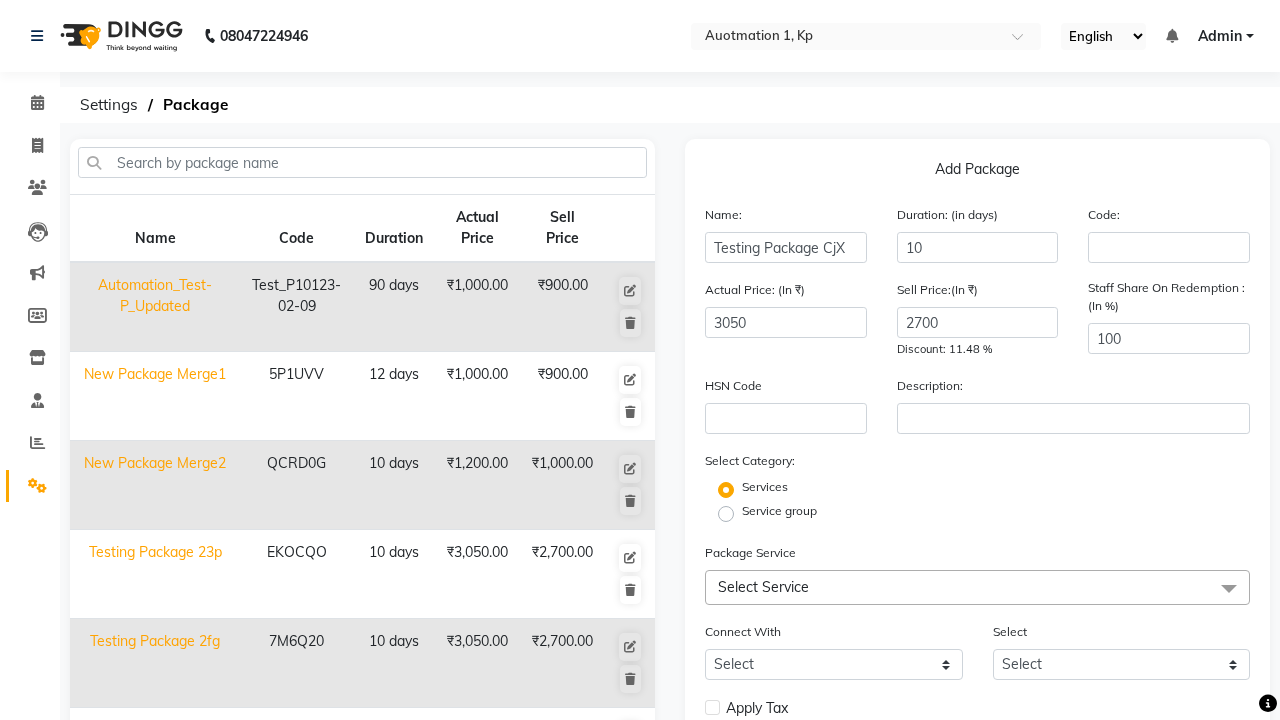 click on "Select Service" 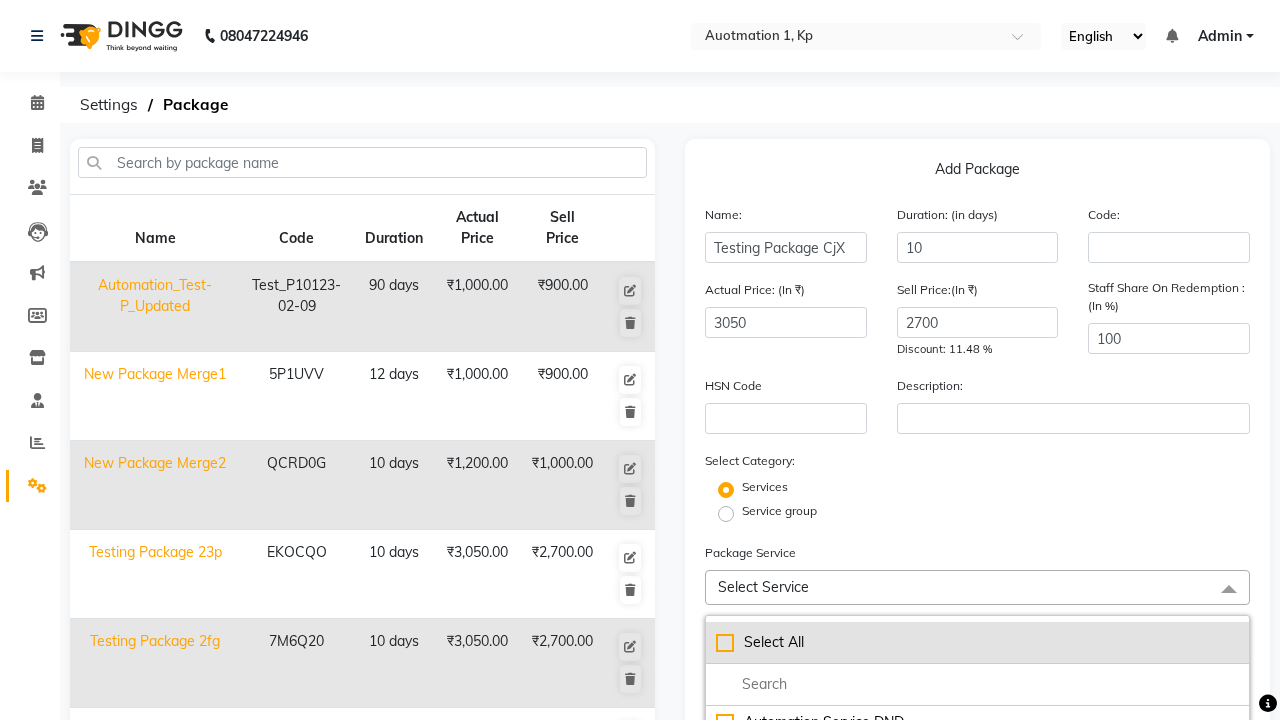 click on "Select All" 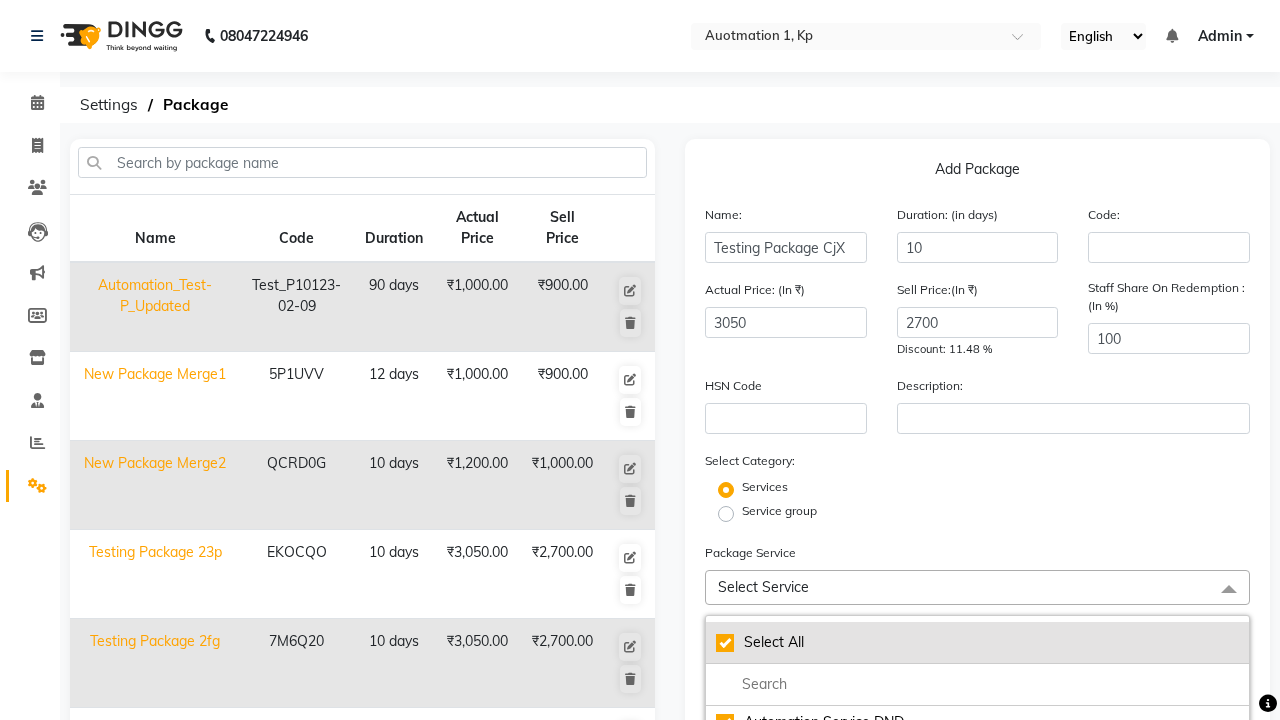 checkbox on "true" 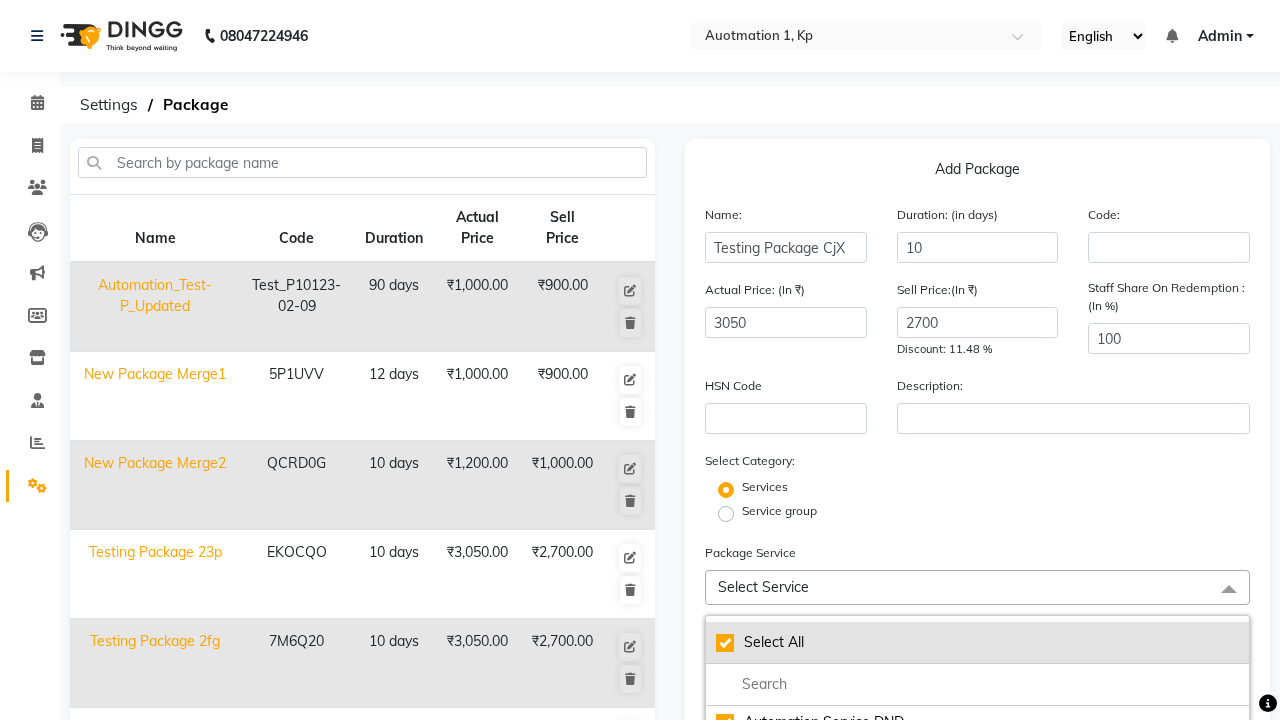 checkbox on "true" 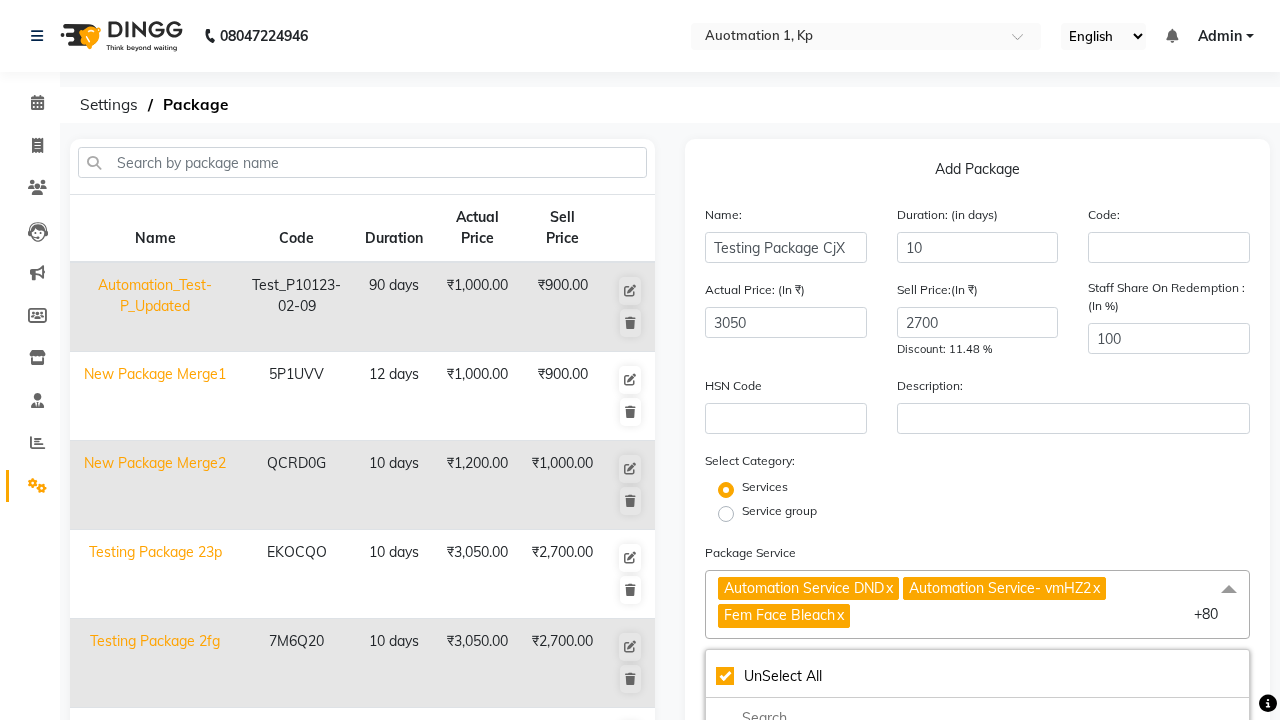 click on "Automation Service DND" 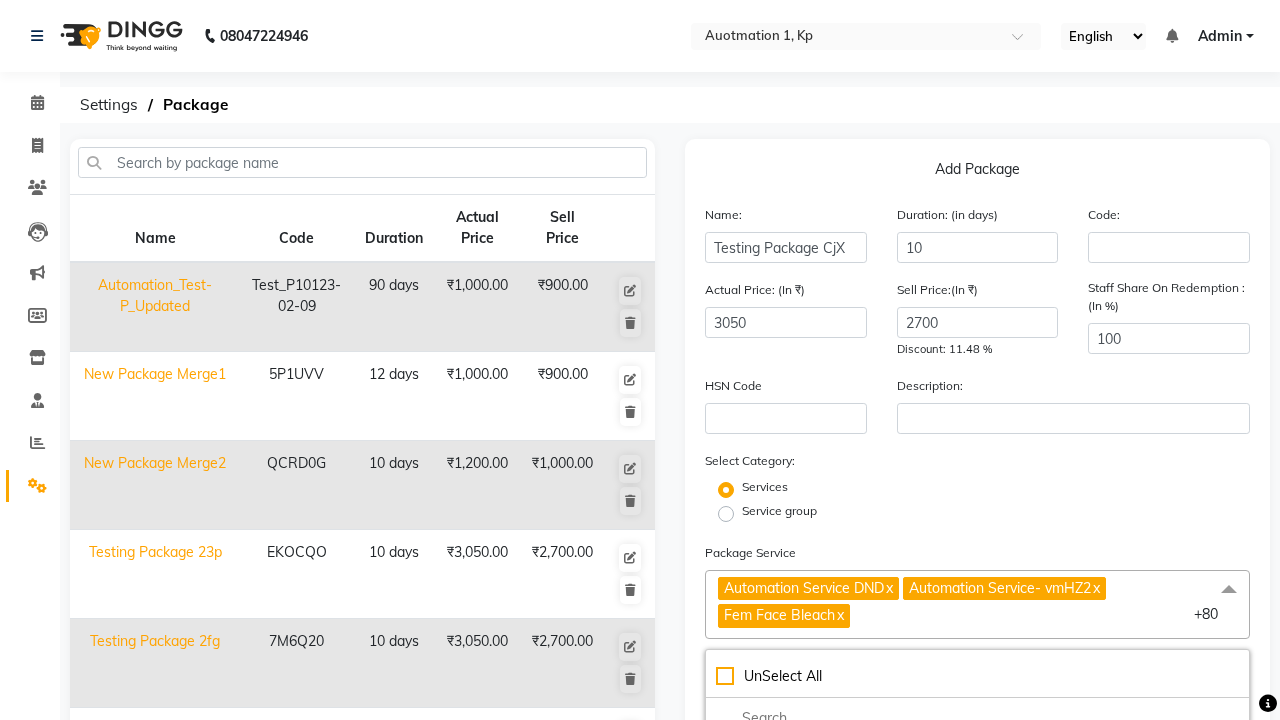 checkbox on "false" 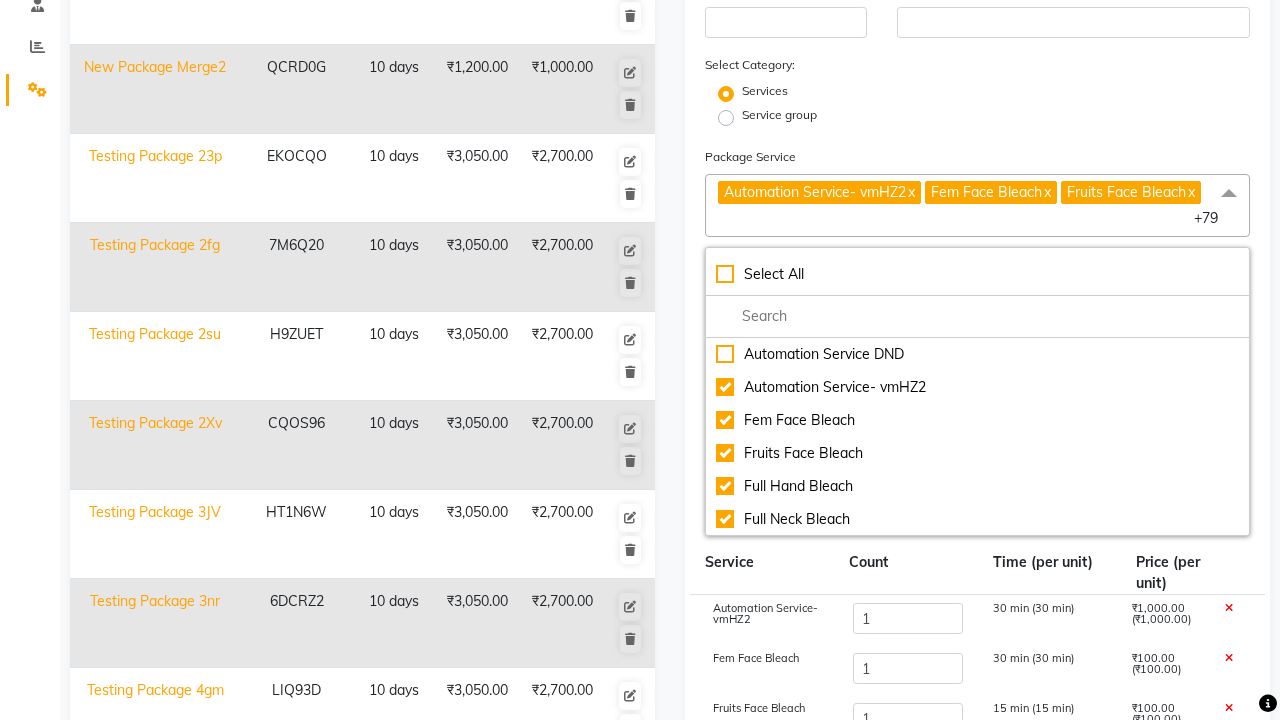 click on "Save" 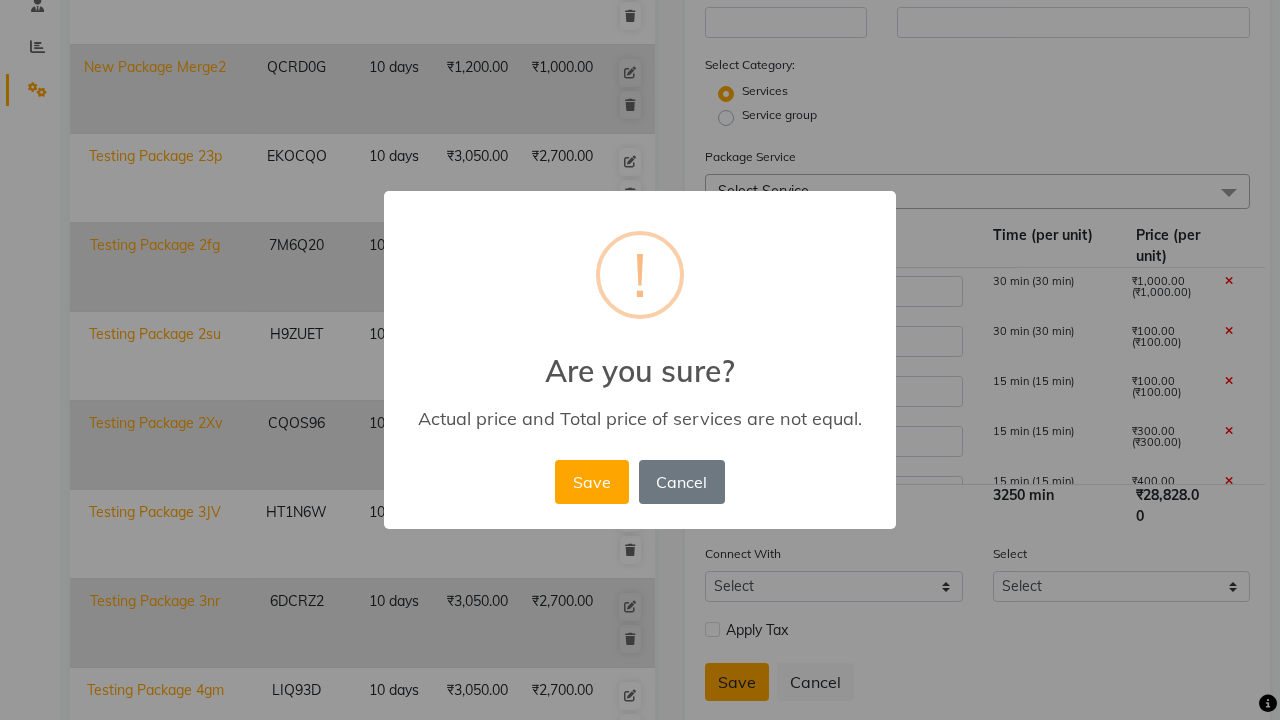 scroll, scrollTop: 527, scrollLeft: 0, axis: vertical 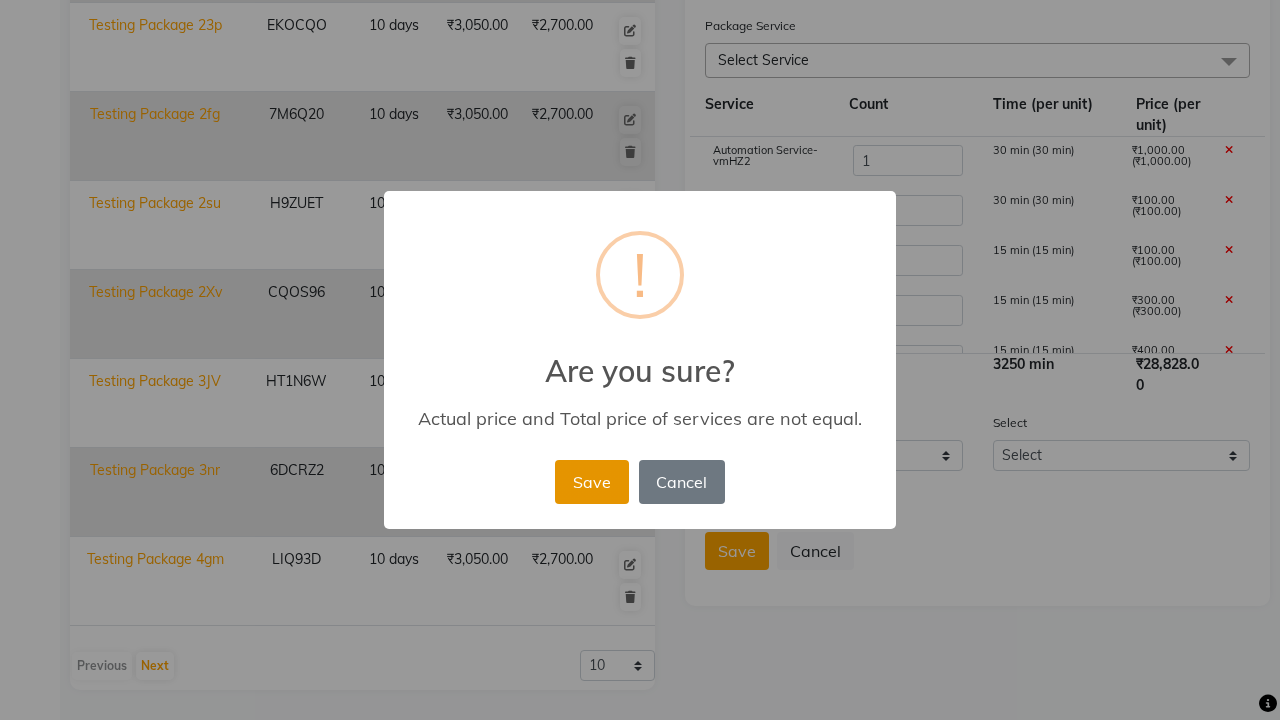 click on "Save" at bounding box center [591, 482] 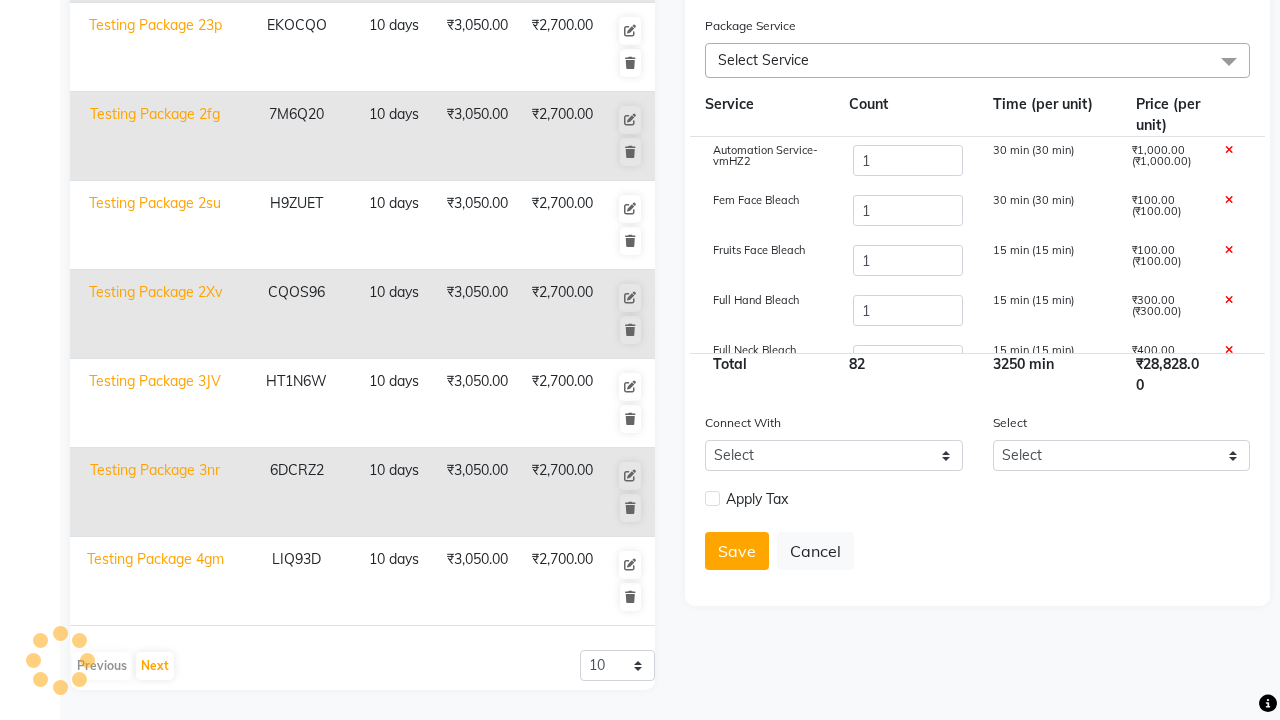 type 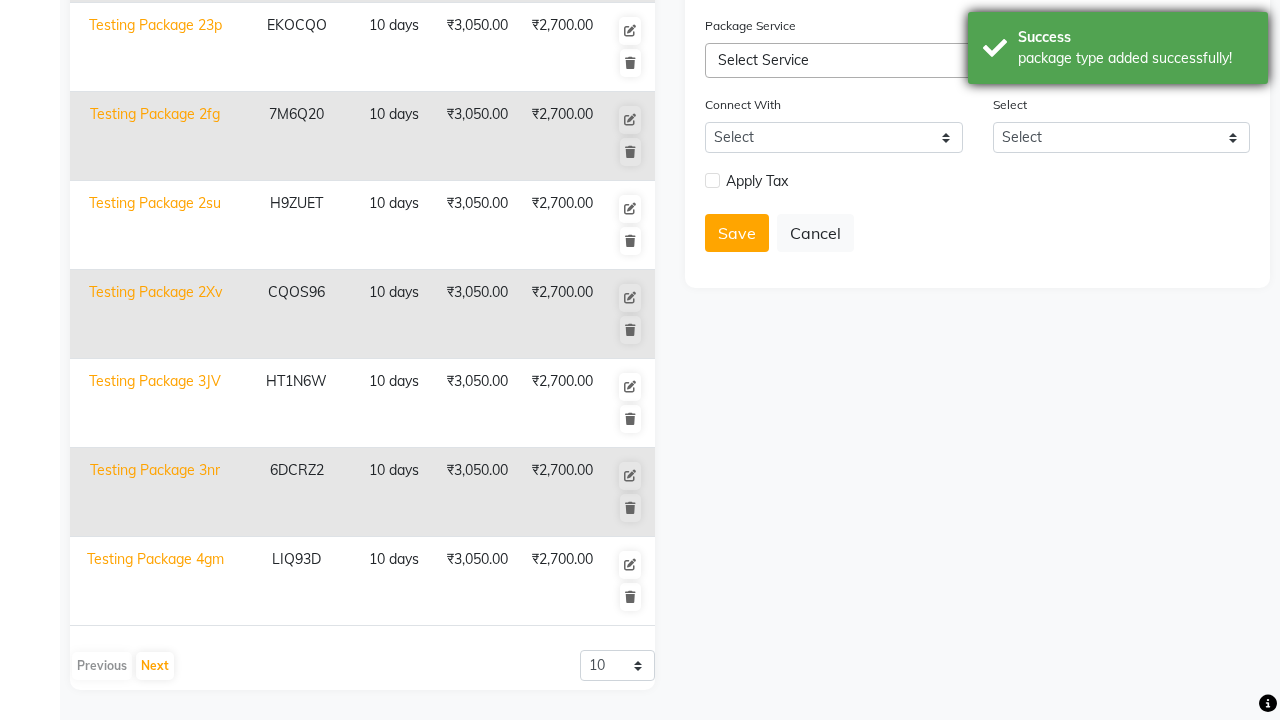 click on "package type added successfully!" at bounding box center [1135, 58] 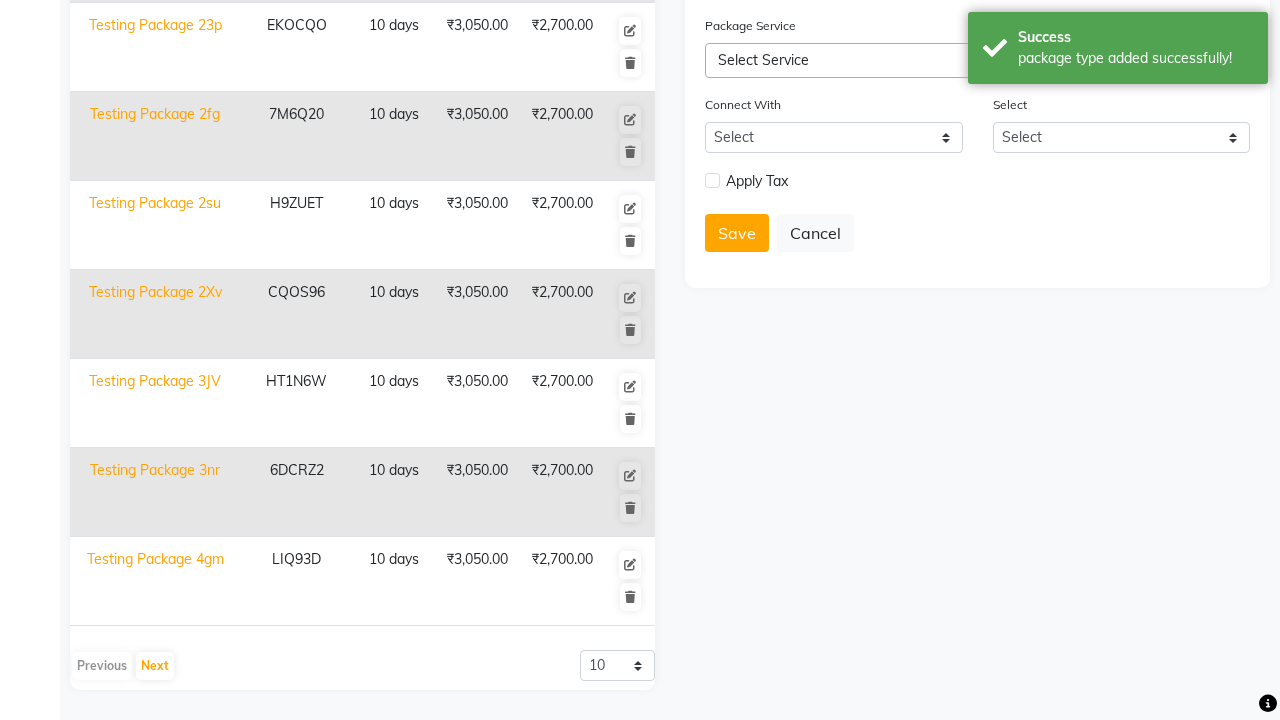 click at bounding box center [37, -491] 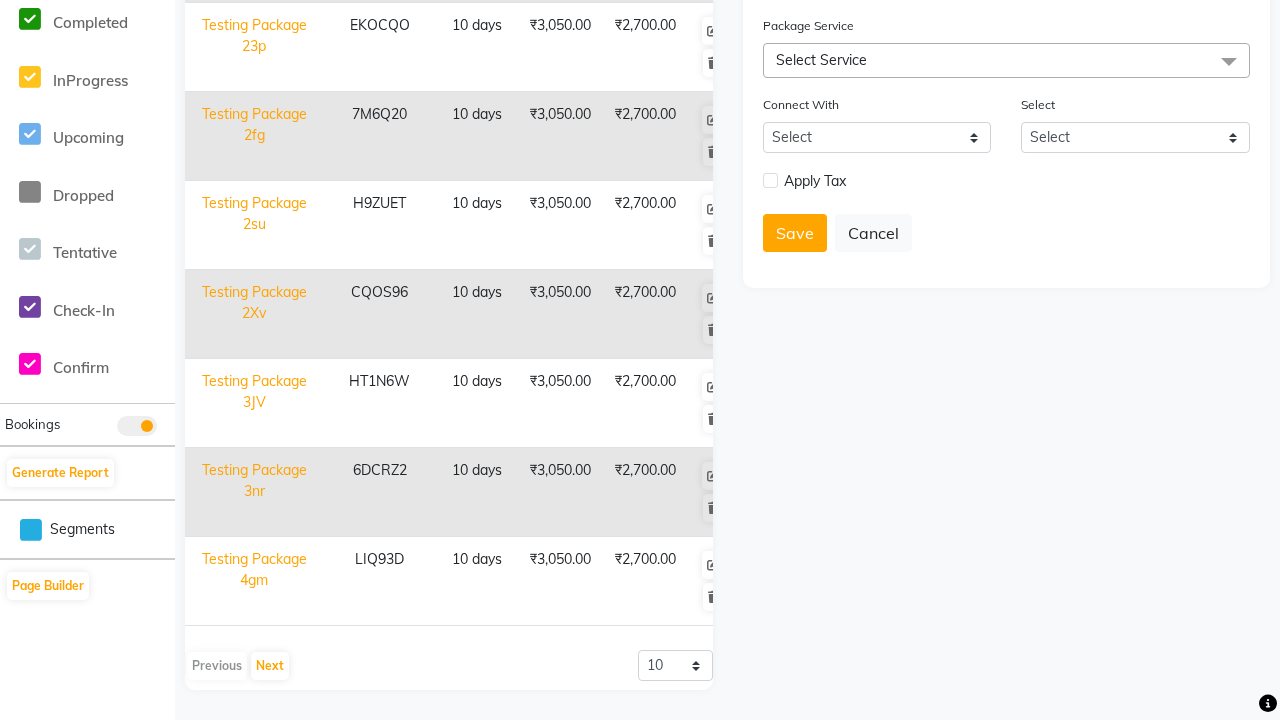 scroll, scrollTop: 0, scrollLeft: 0, axis: both 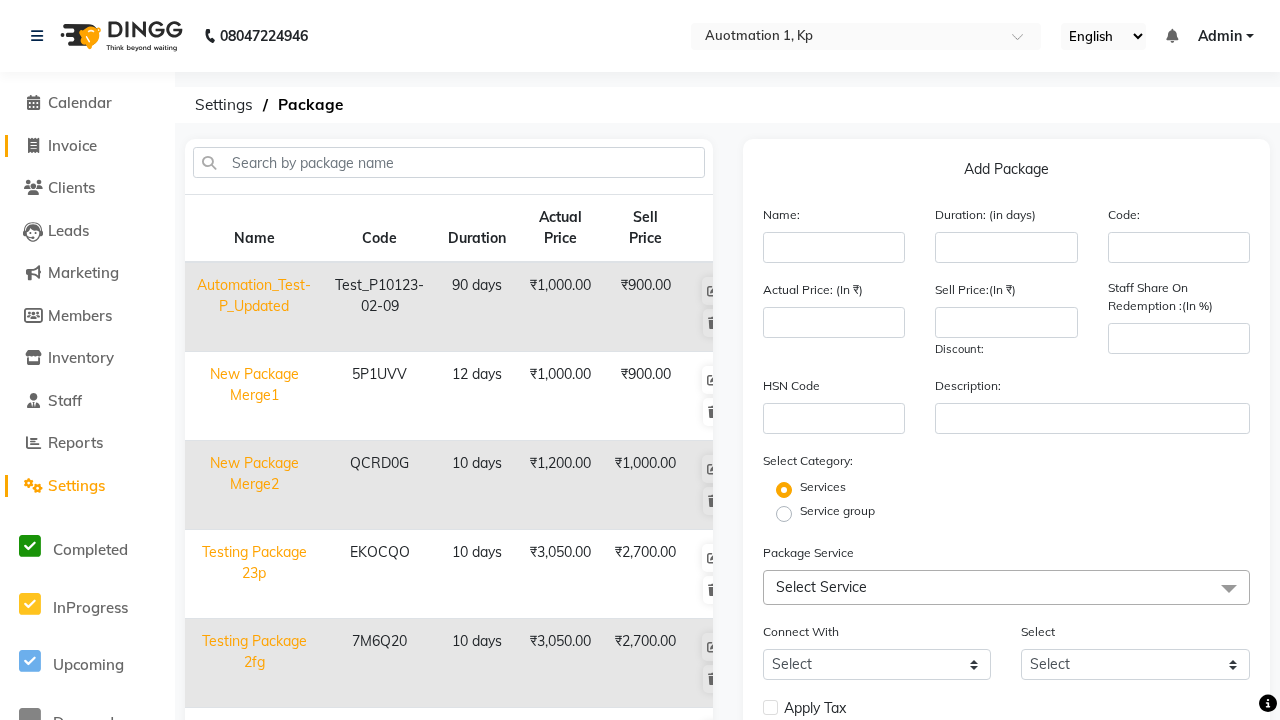 click on "Invoice" 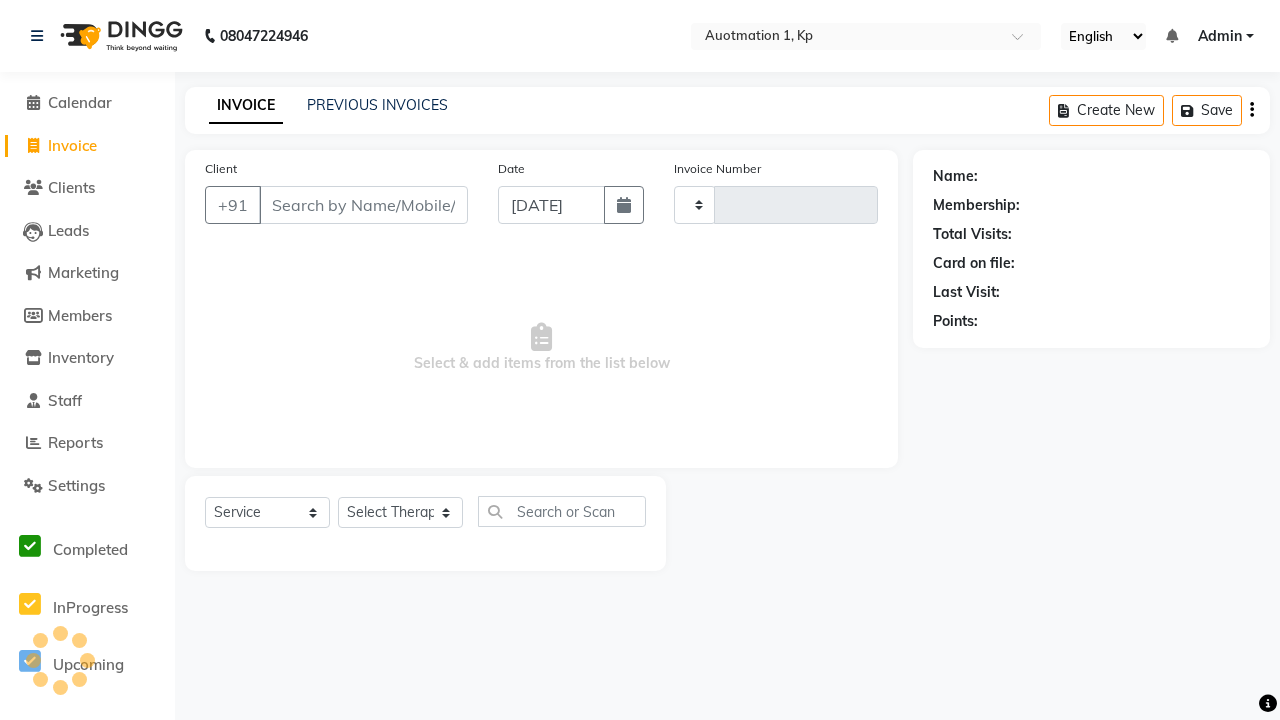 type on "2356" 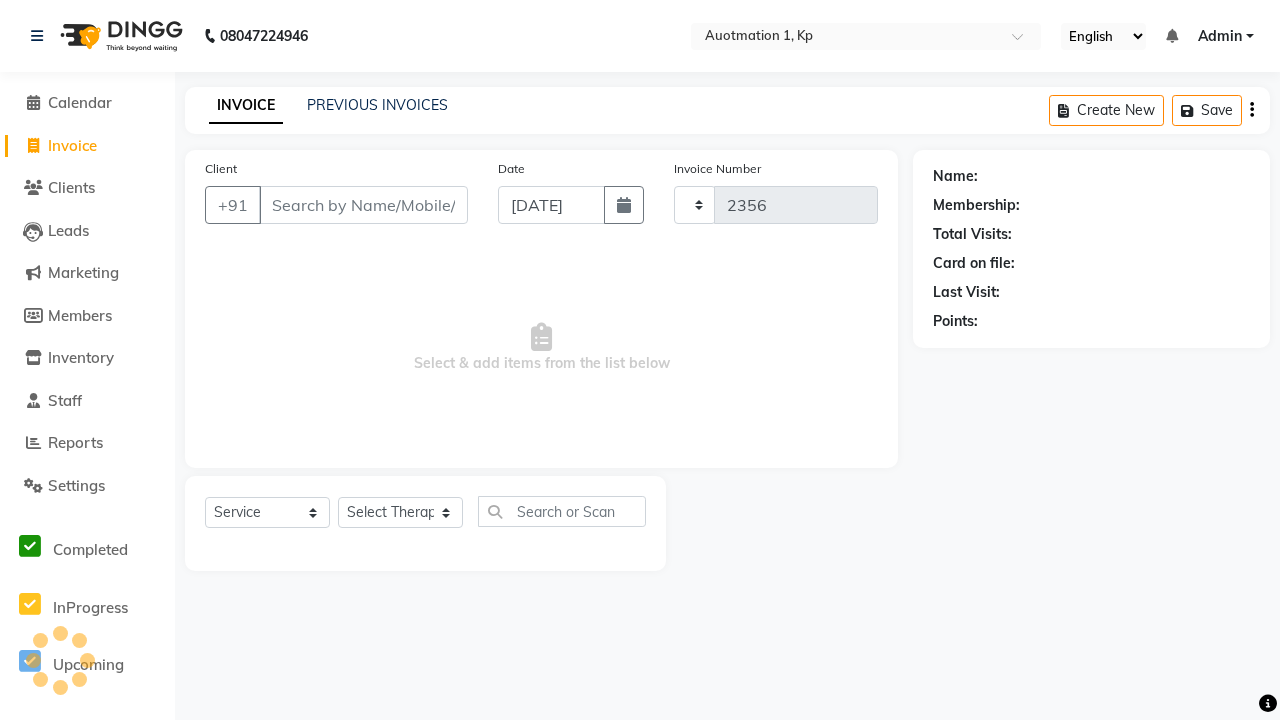 select on "150" 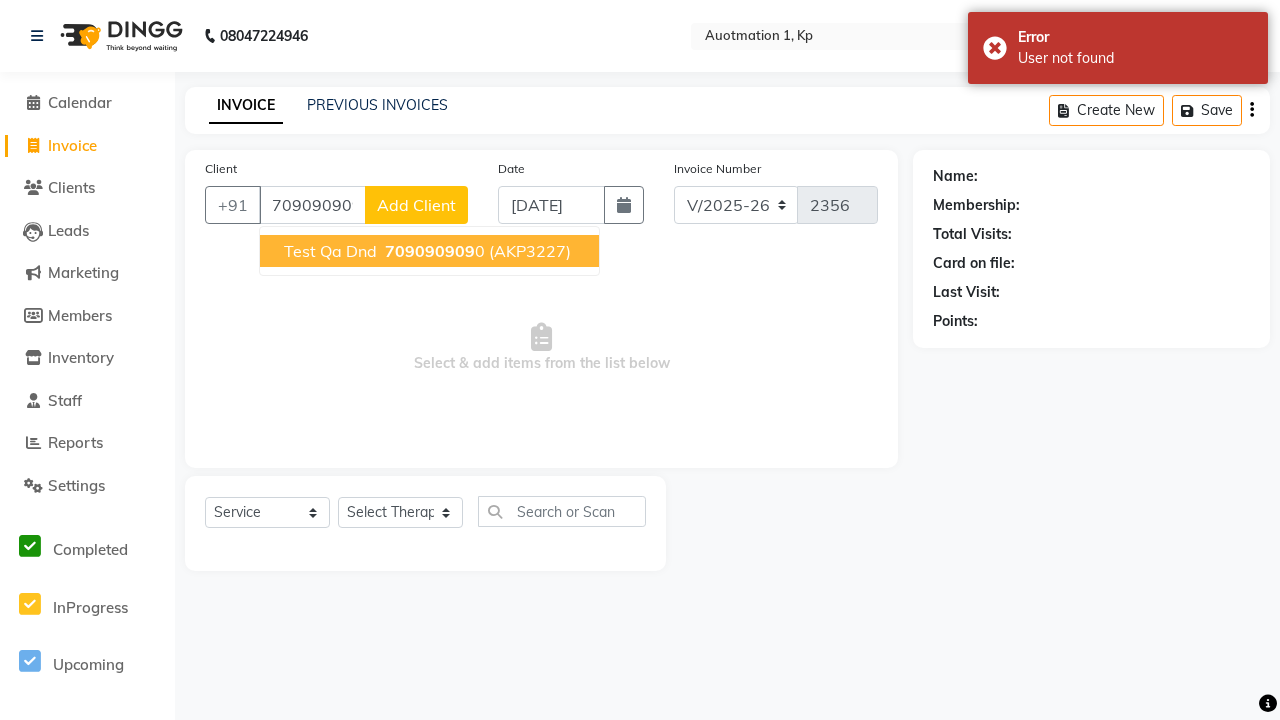 click on "709090909" at bounding box center (430, 251) 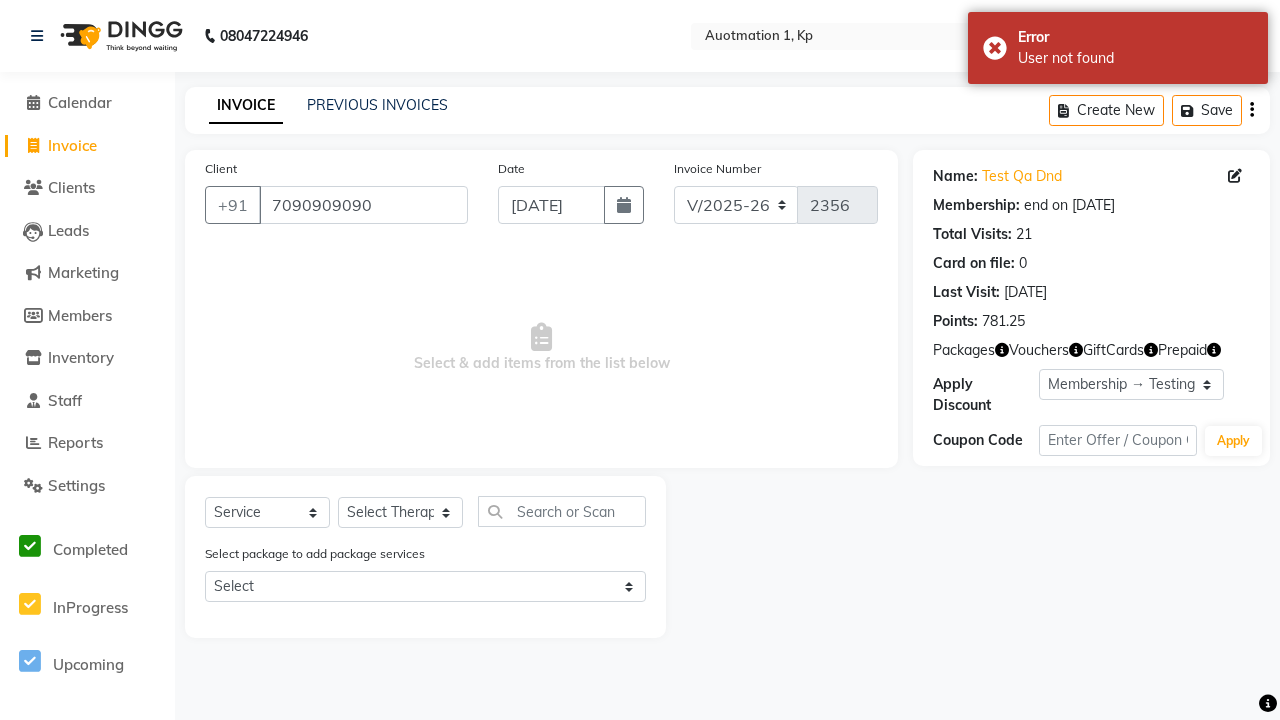 select on "0:" 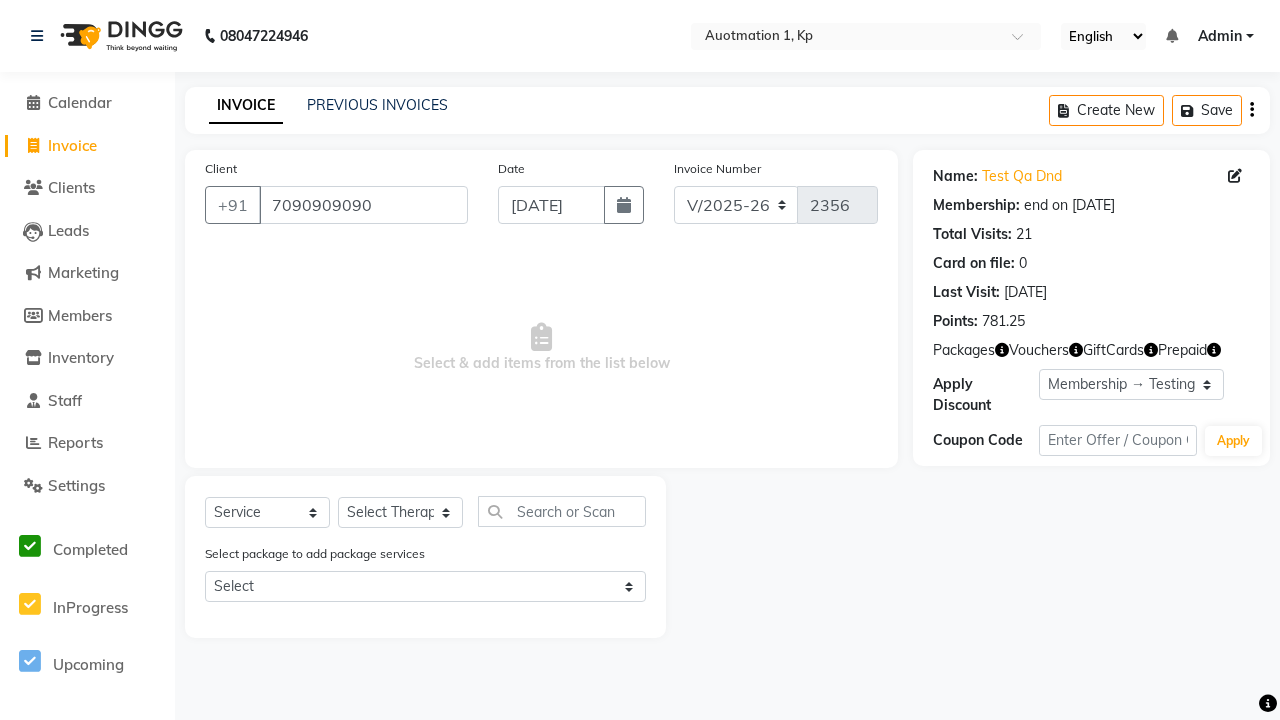 select on "package" 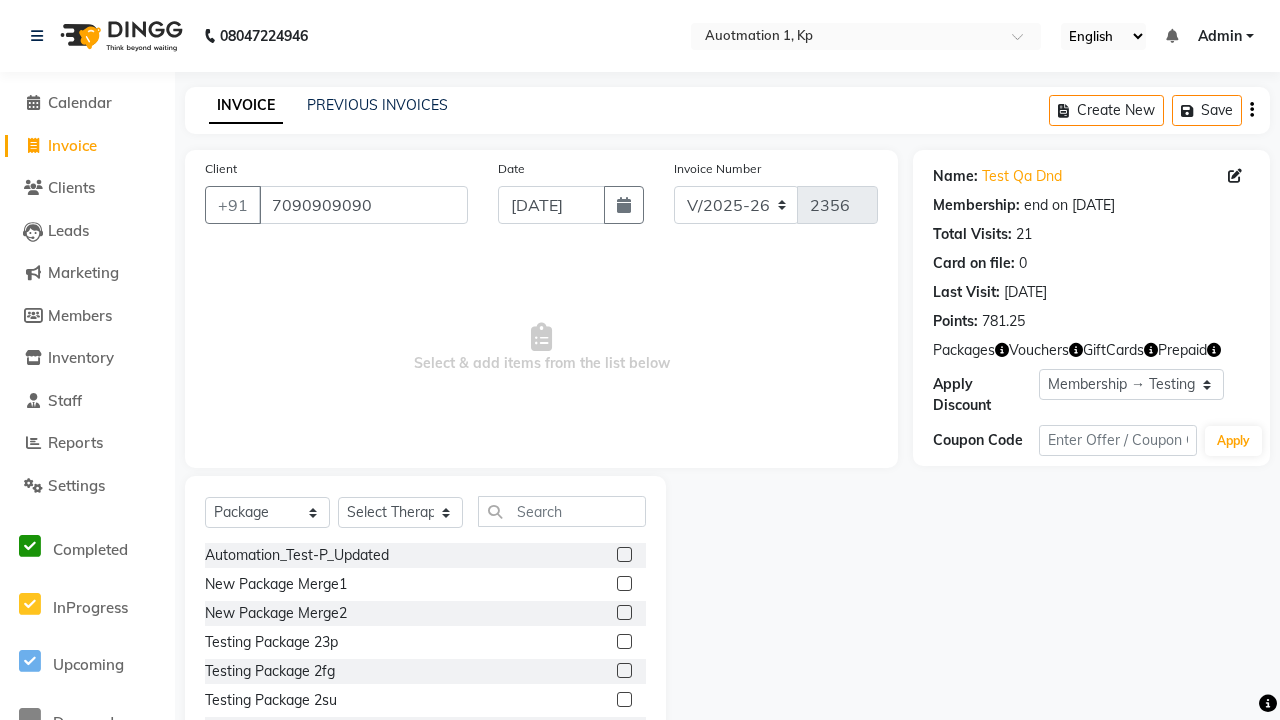 select on "2102" 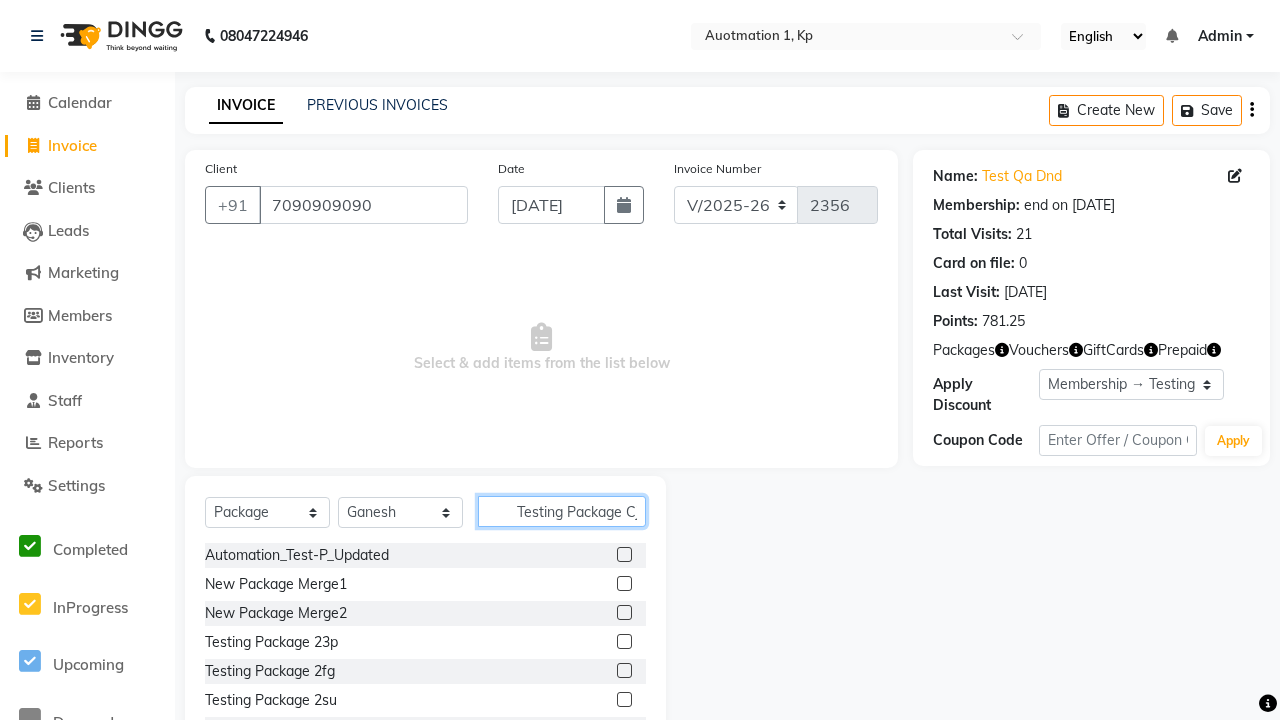 scroll, scrollTop: 0, scrollLeft: 11, axis: horizontal 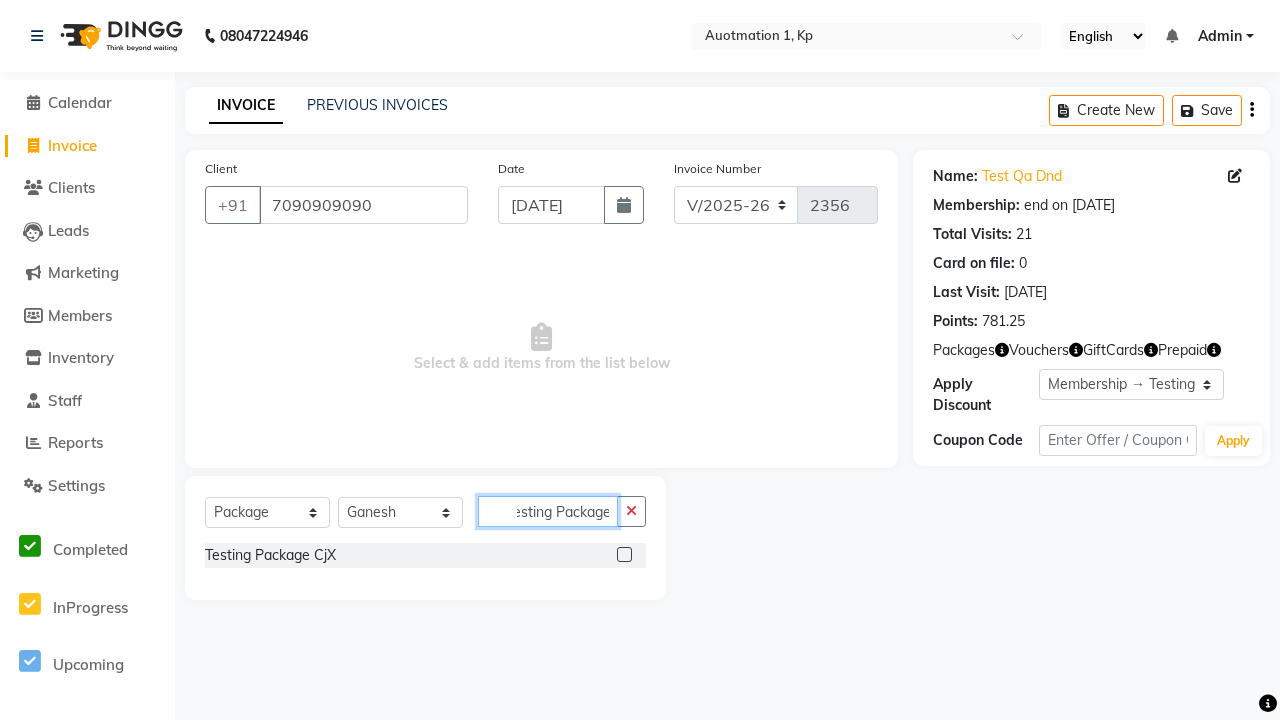 type on "Testing Package CjX" 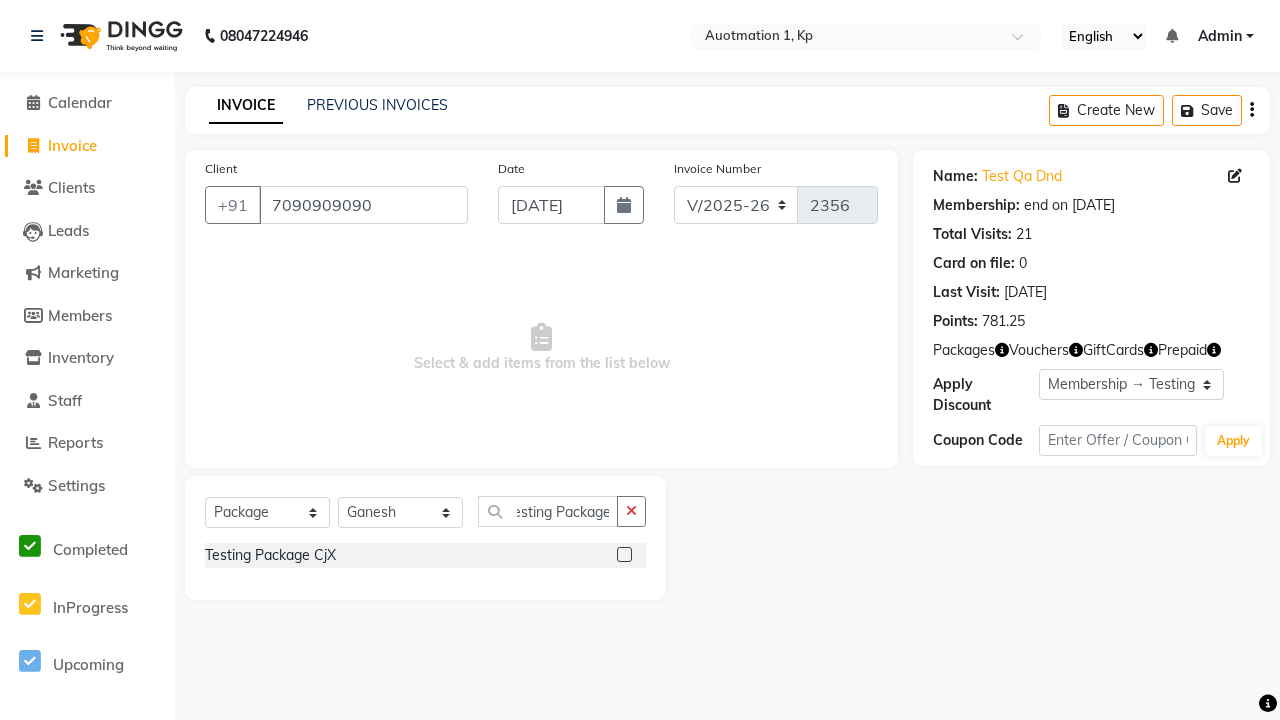 click 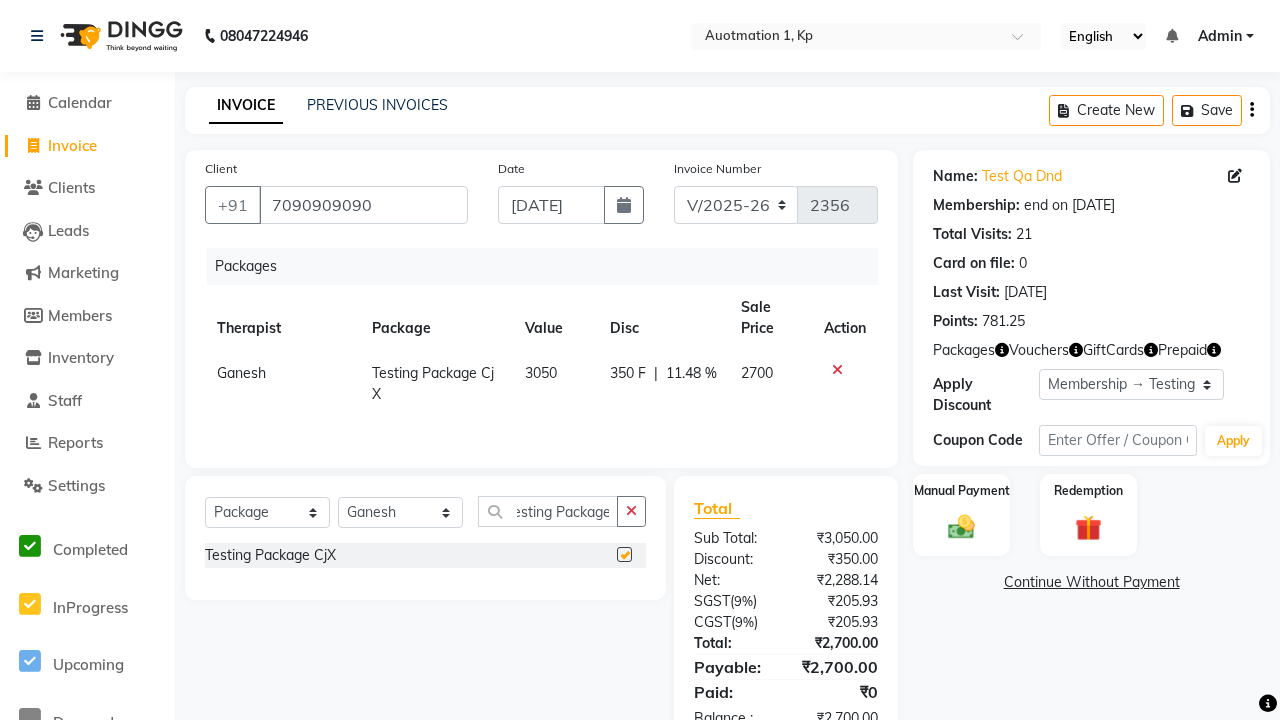 scroll, scrollTop: 0, scrollLeft: 0, axis: both 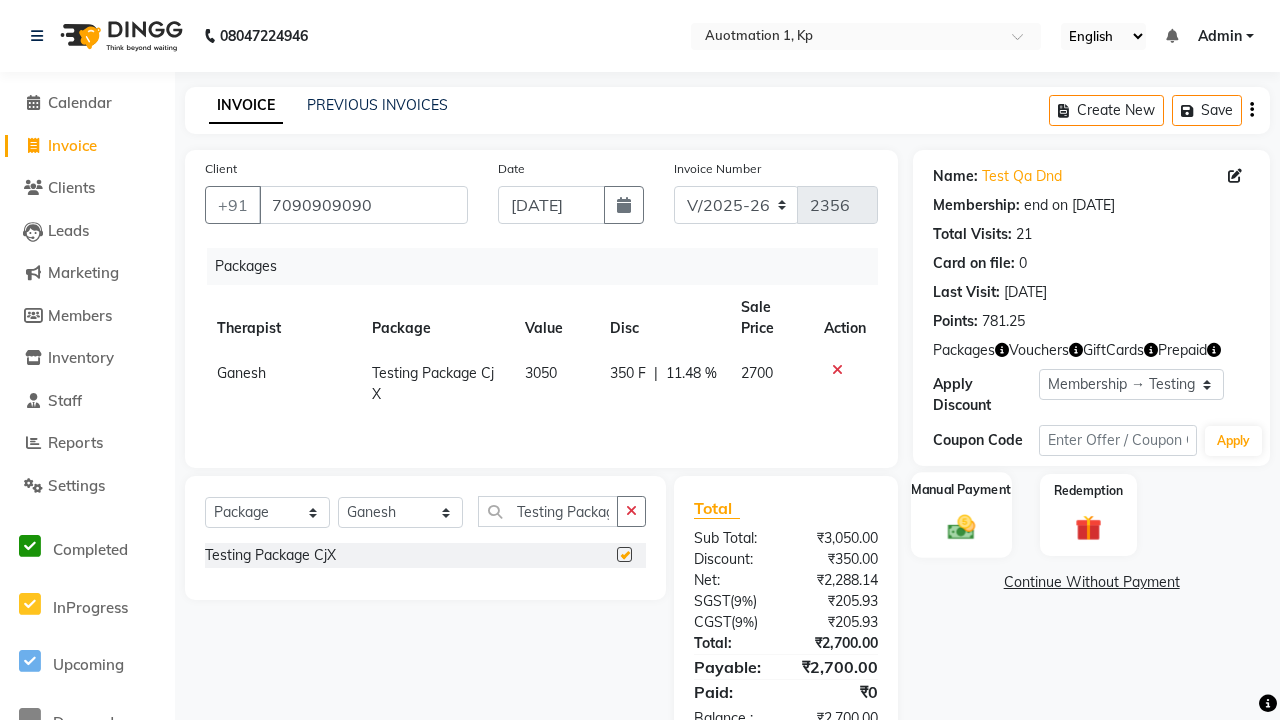 click 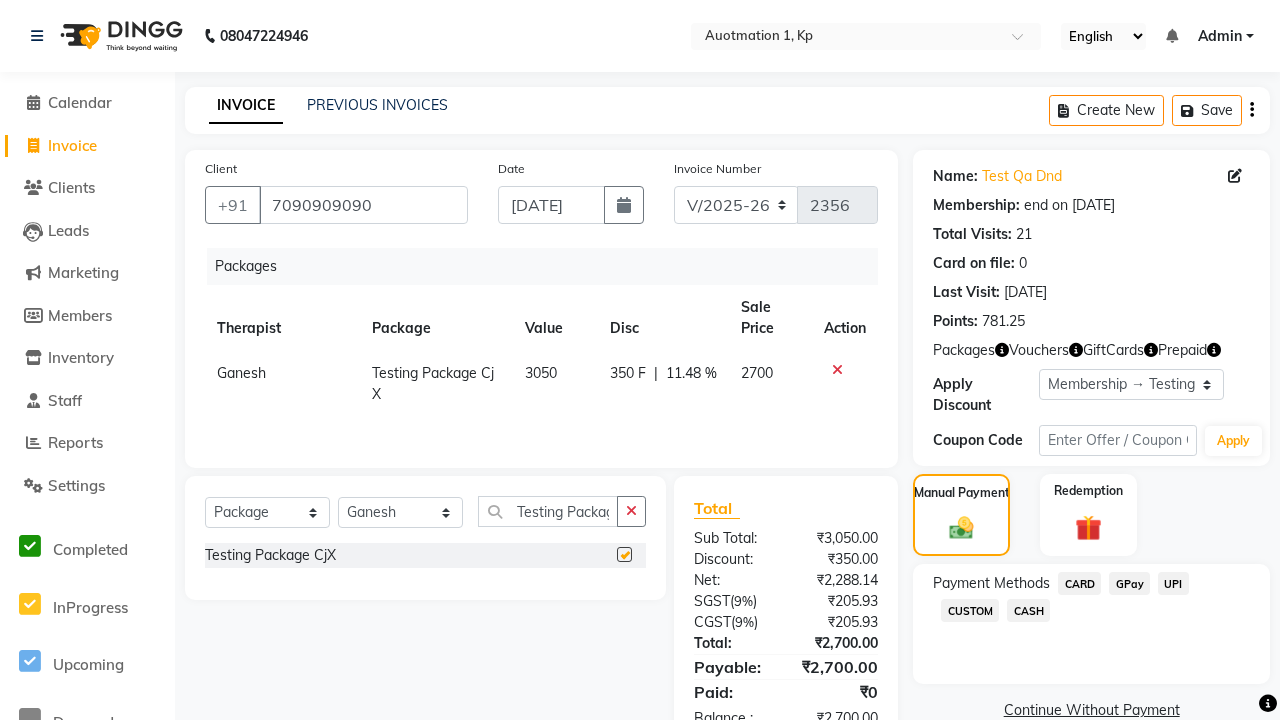 click on "CARD" 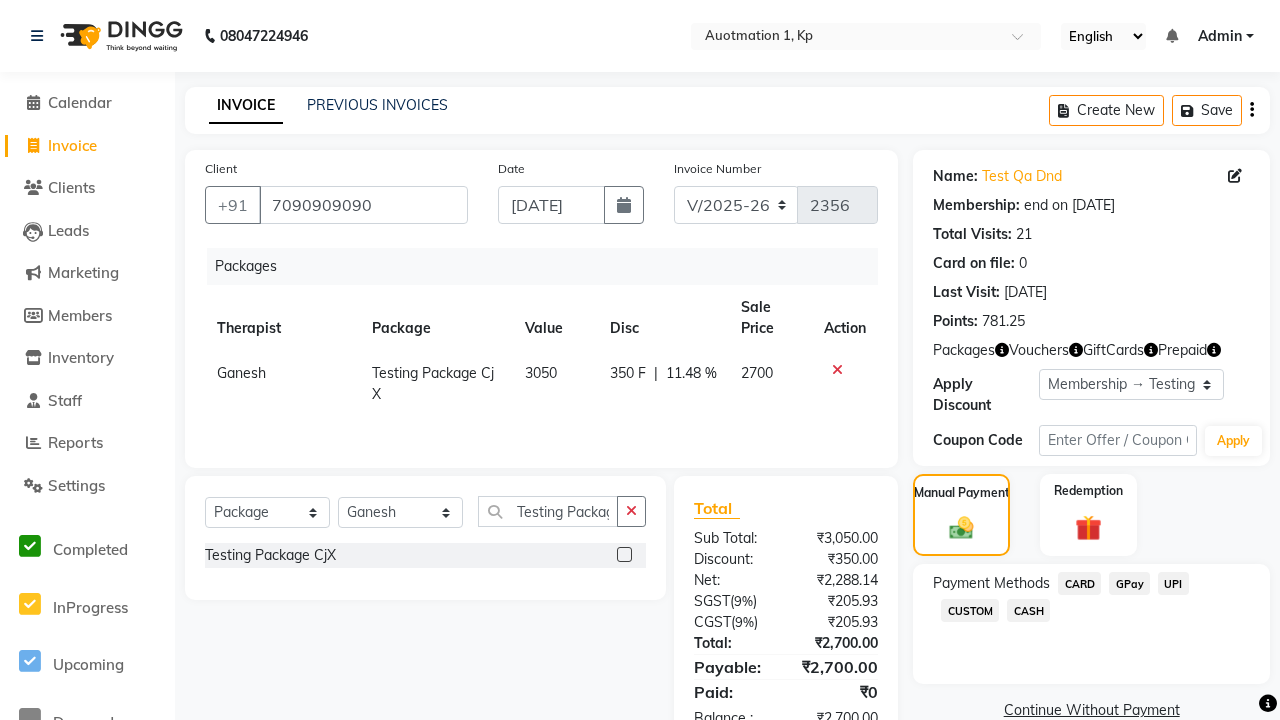 checkbox on "false" 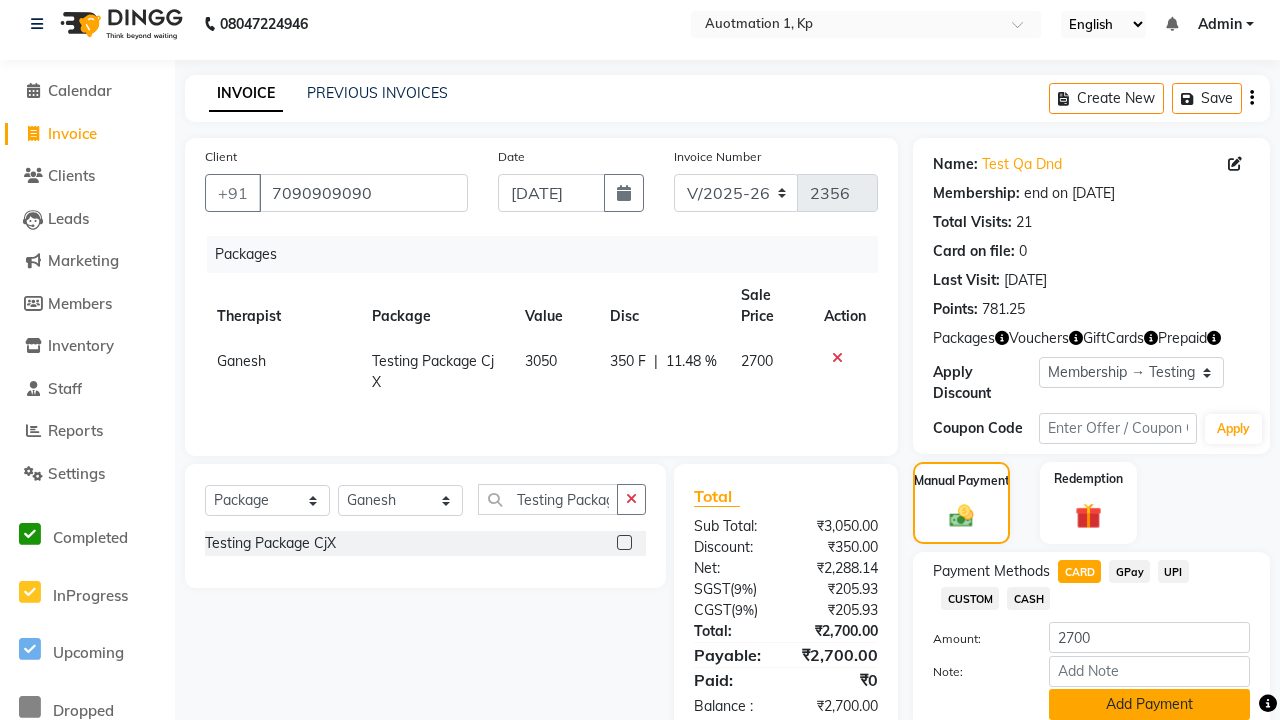 click on "Add Payment" 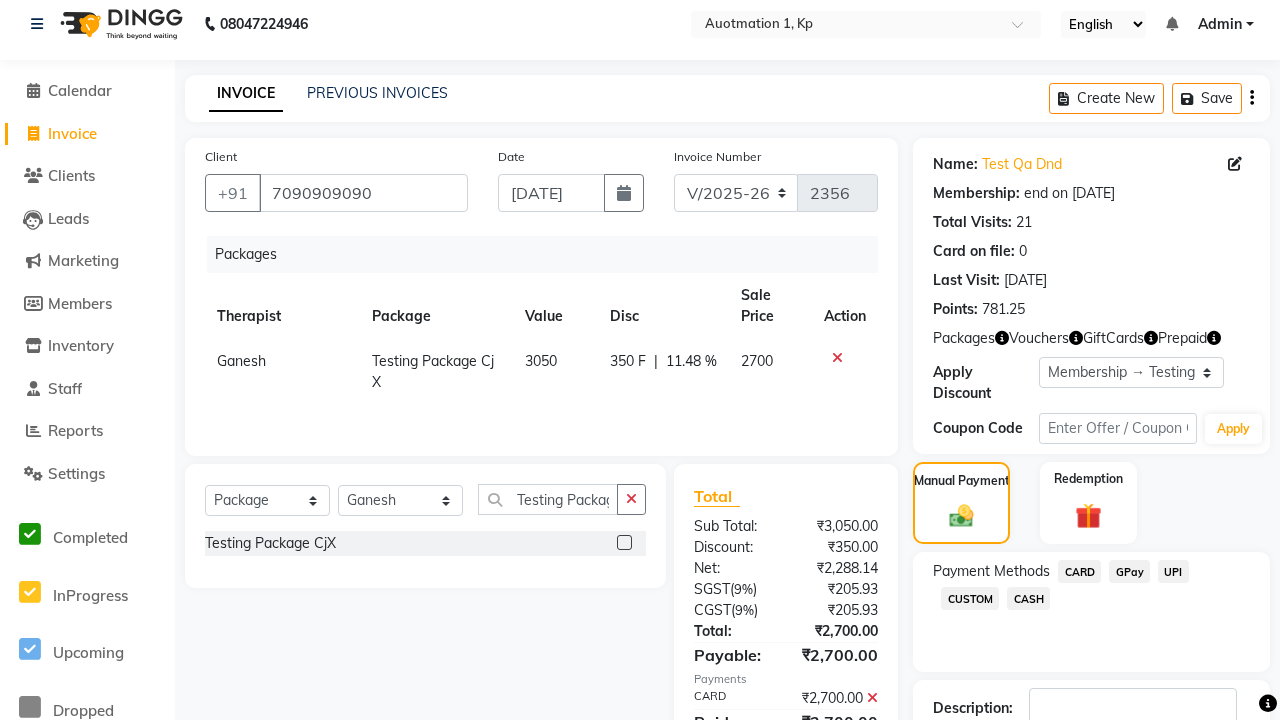 click 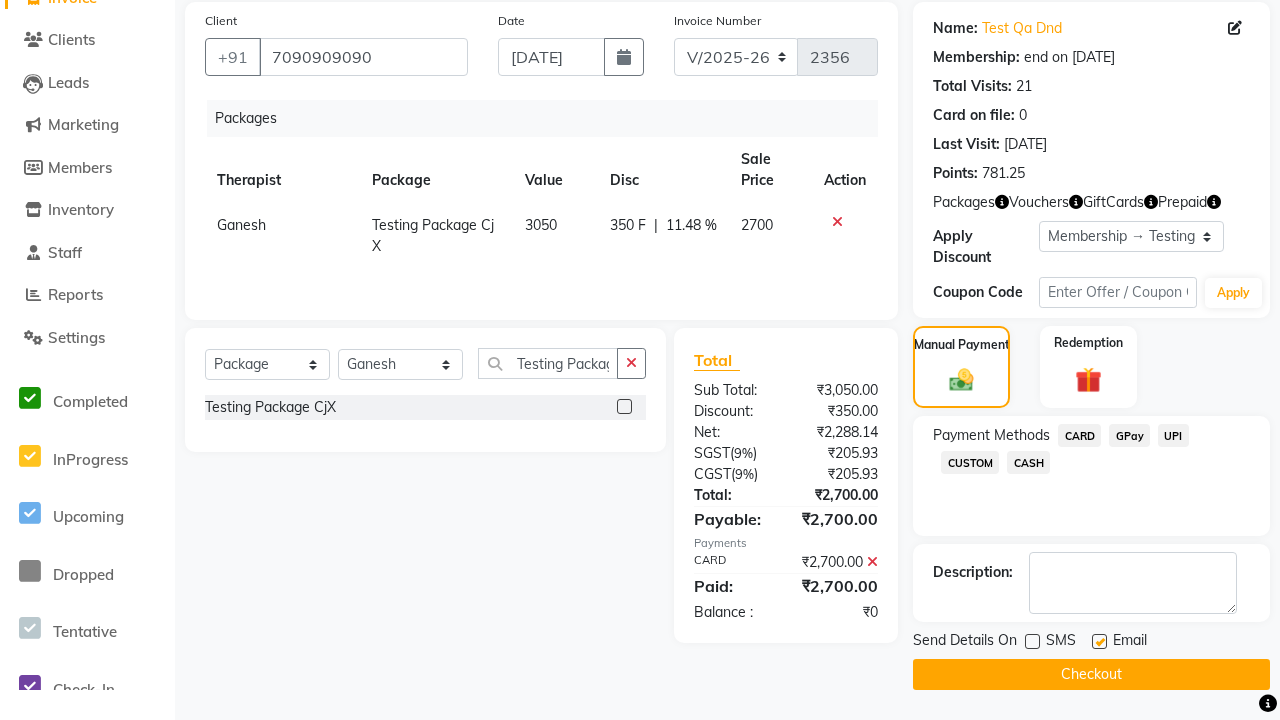 click 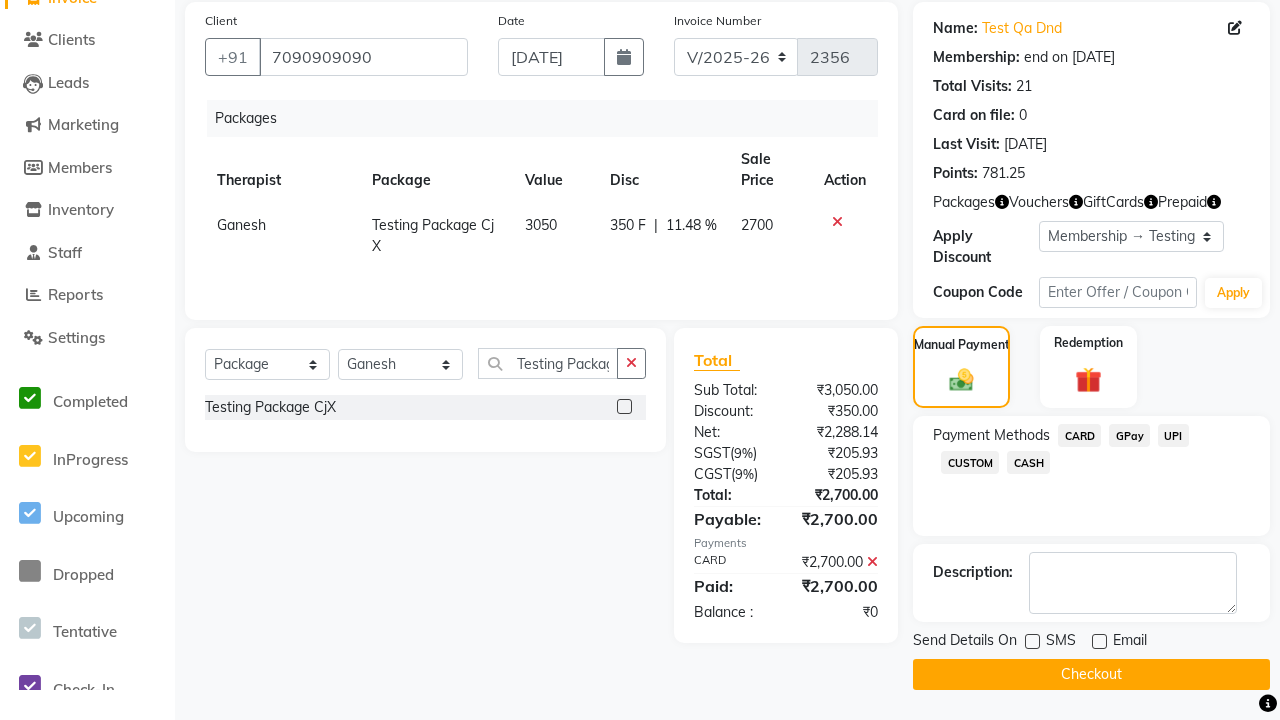 click on "Checkout" 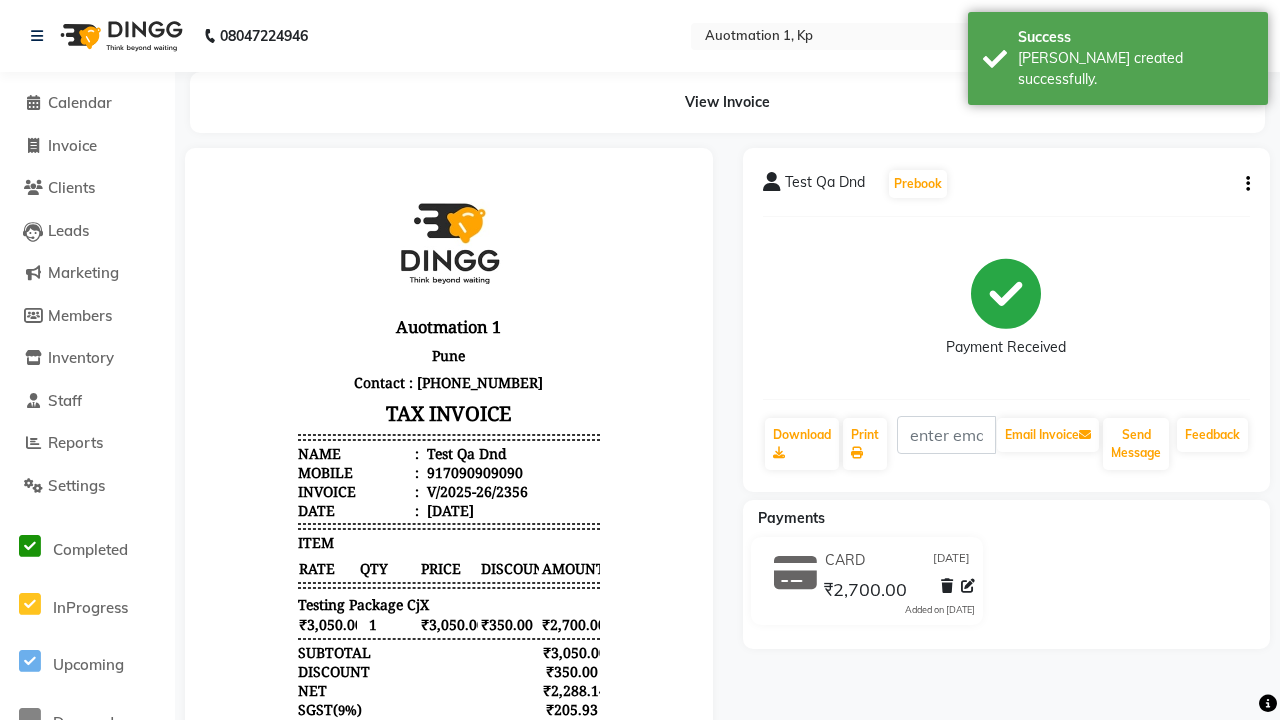 scroll, scrollTop: 0, scrollLeft: 0, axis: both 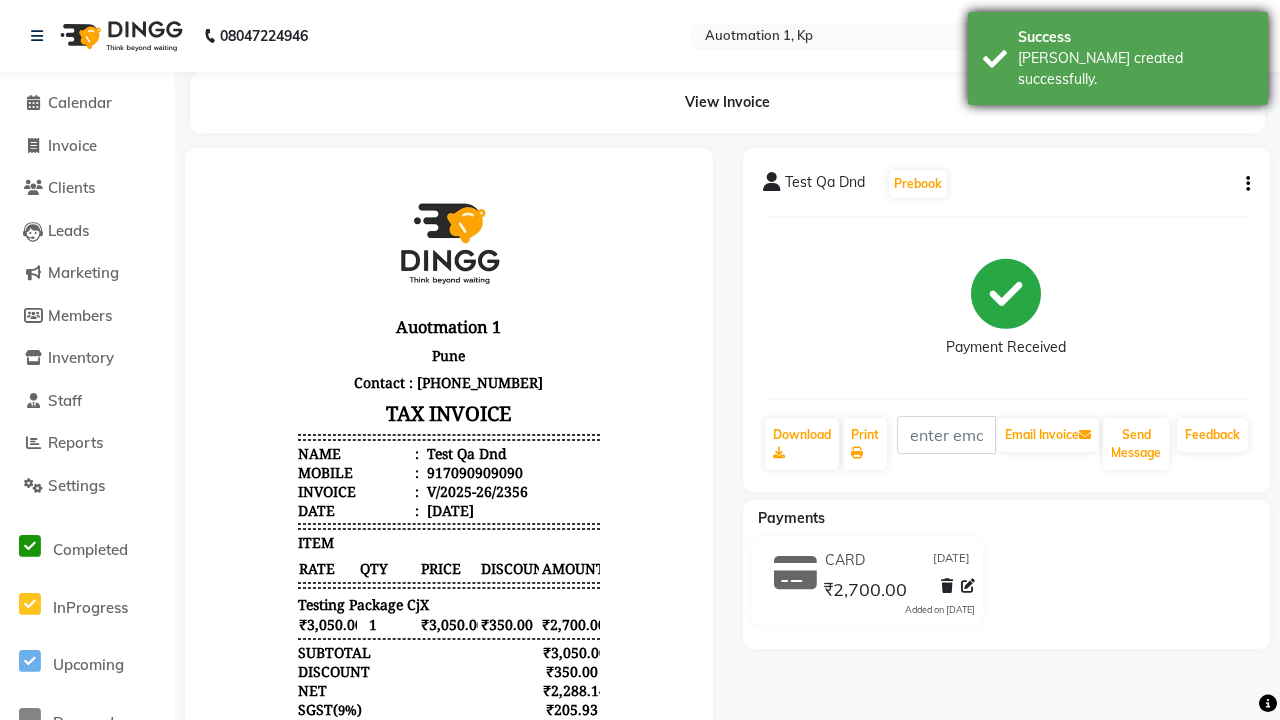 click on "[PERSON_NAME] created successfully." at bounding box center [1135, 69] 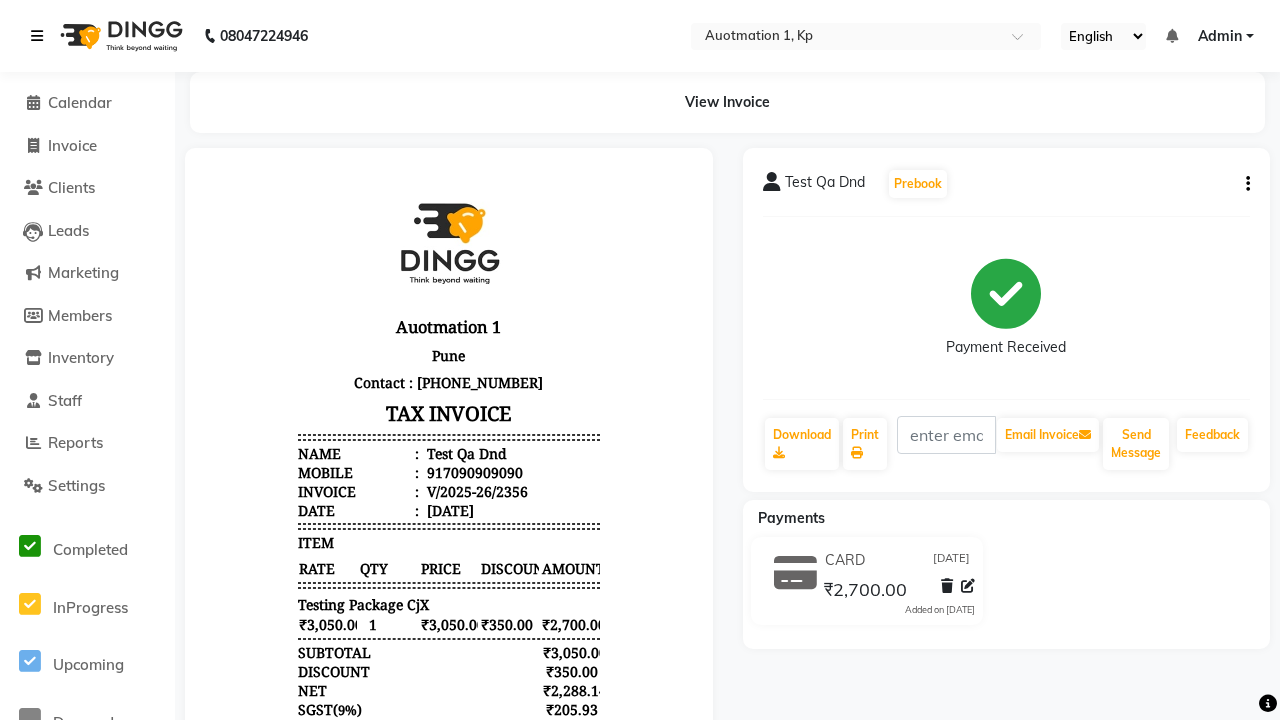click at bounding box center [37, 36] 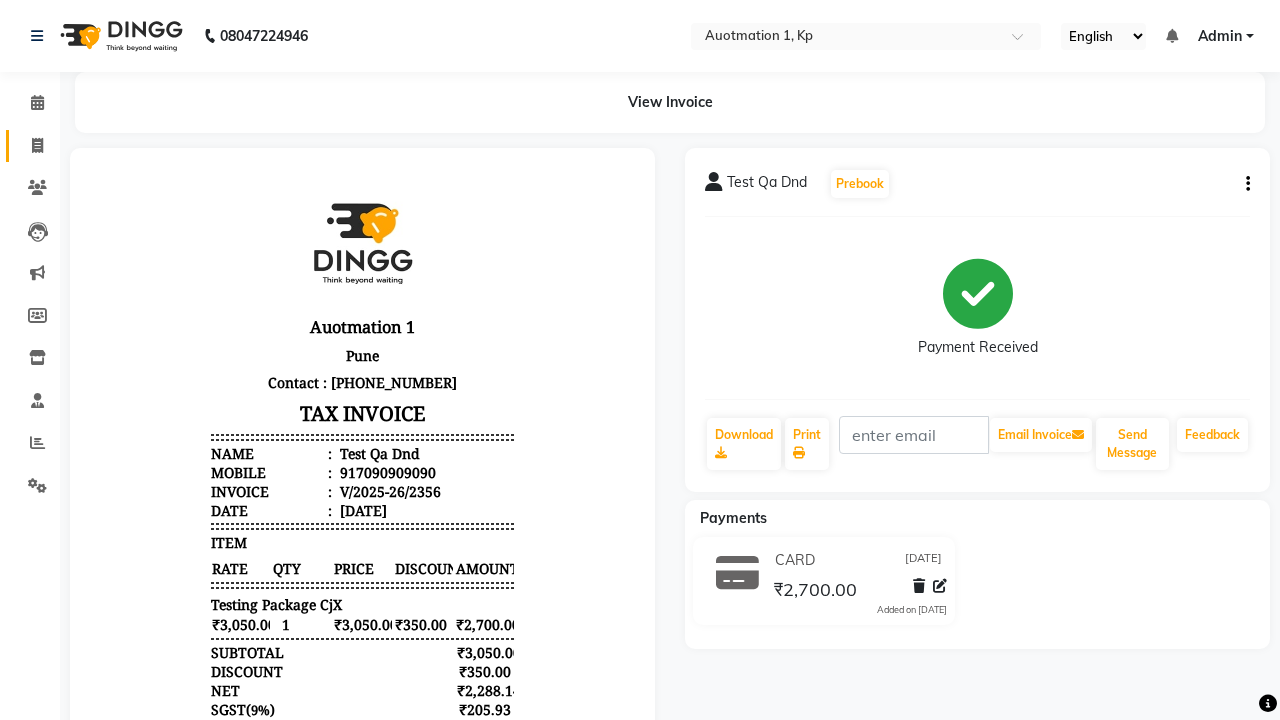click 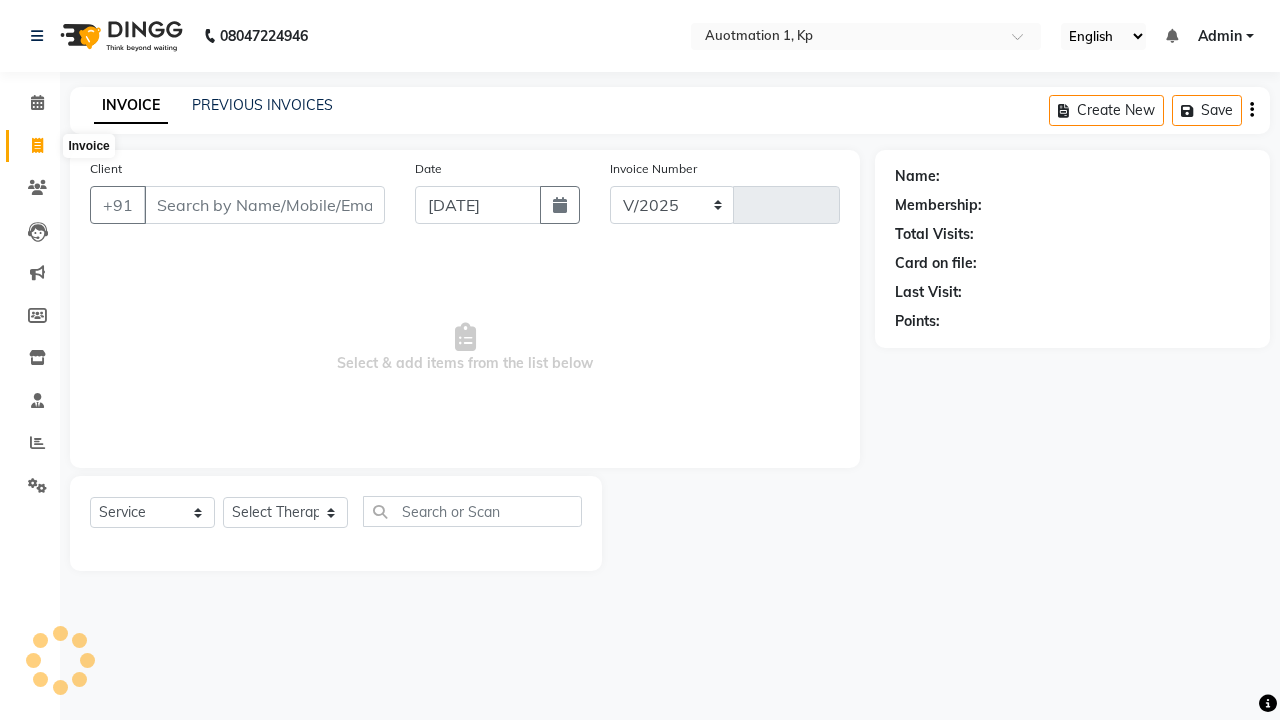 select on "150" 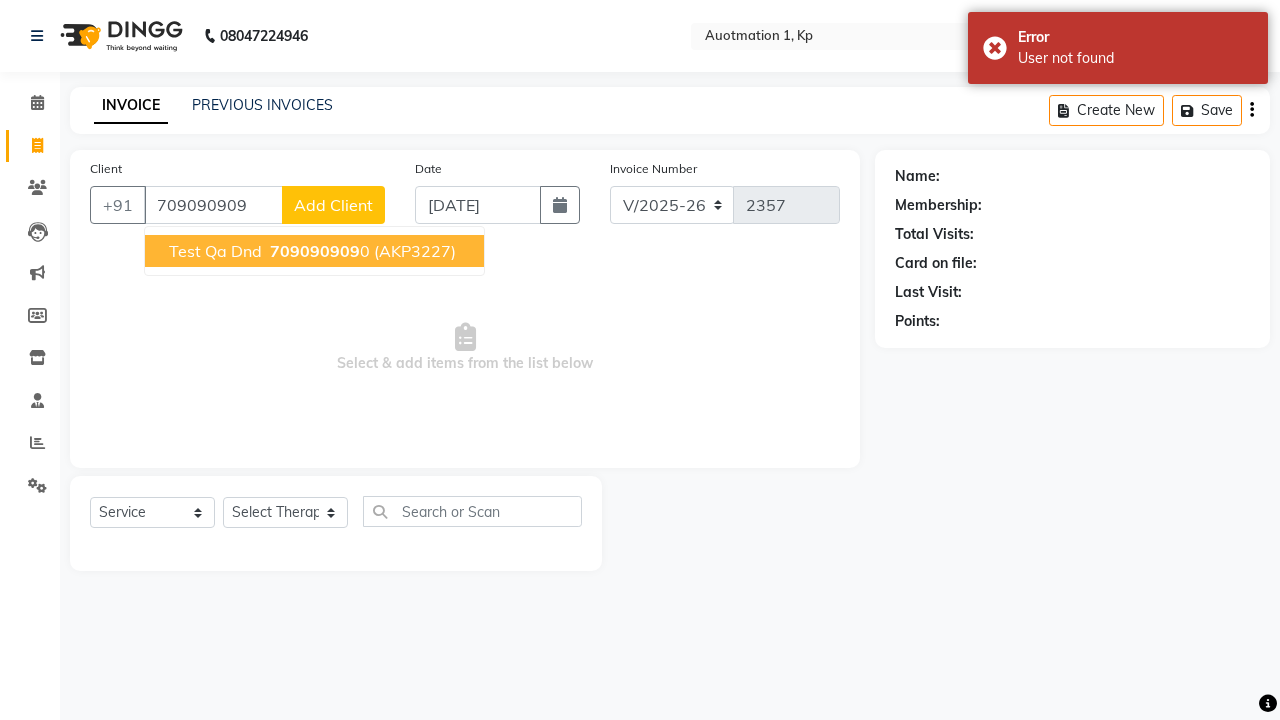 click on "709090909" at bounding box center [315, 251] 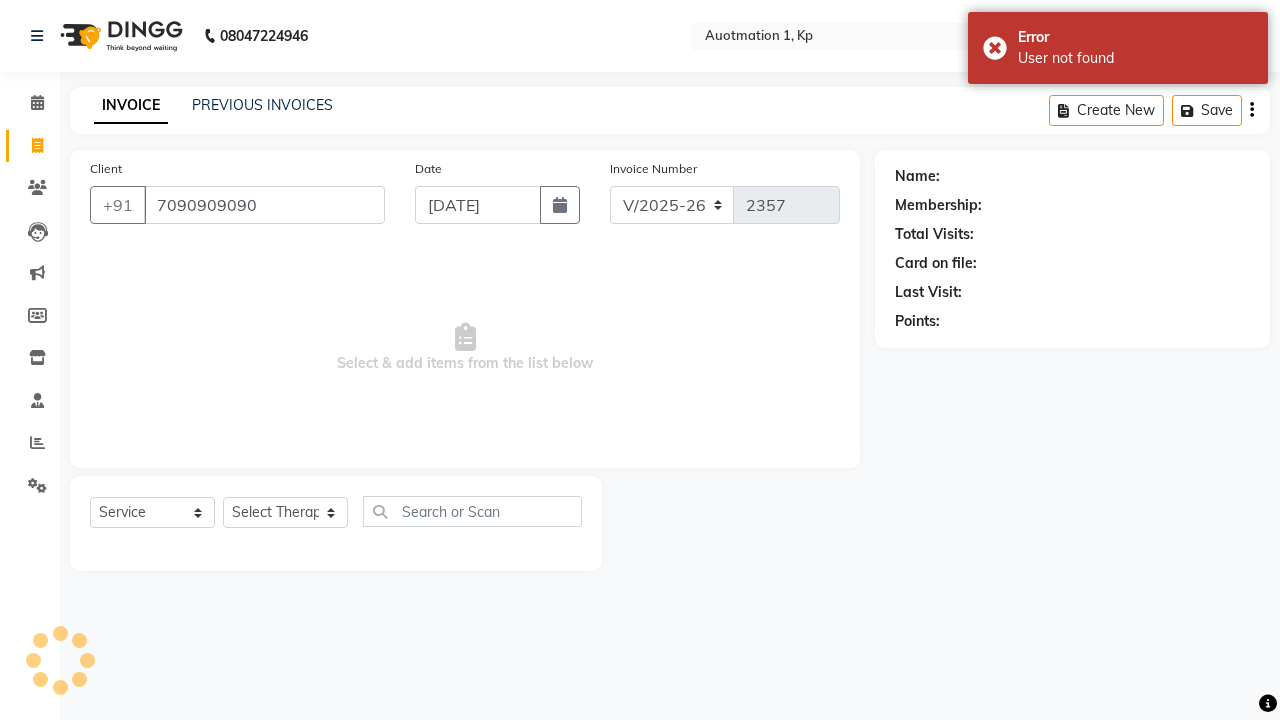 type on "7090909090" 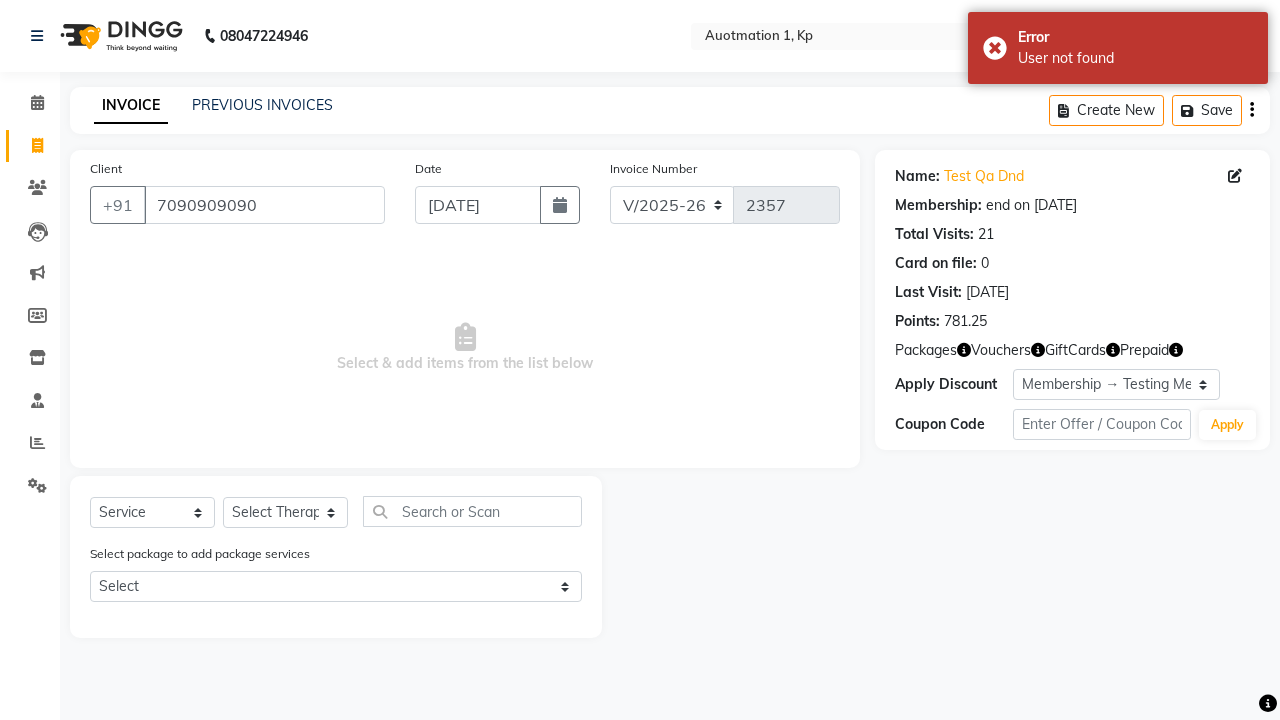 select on "0:" 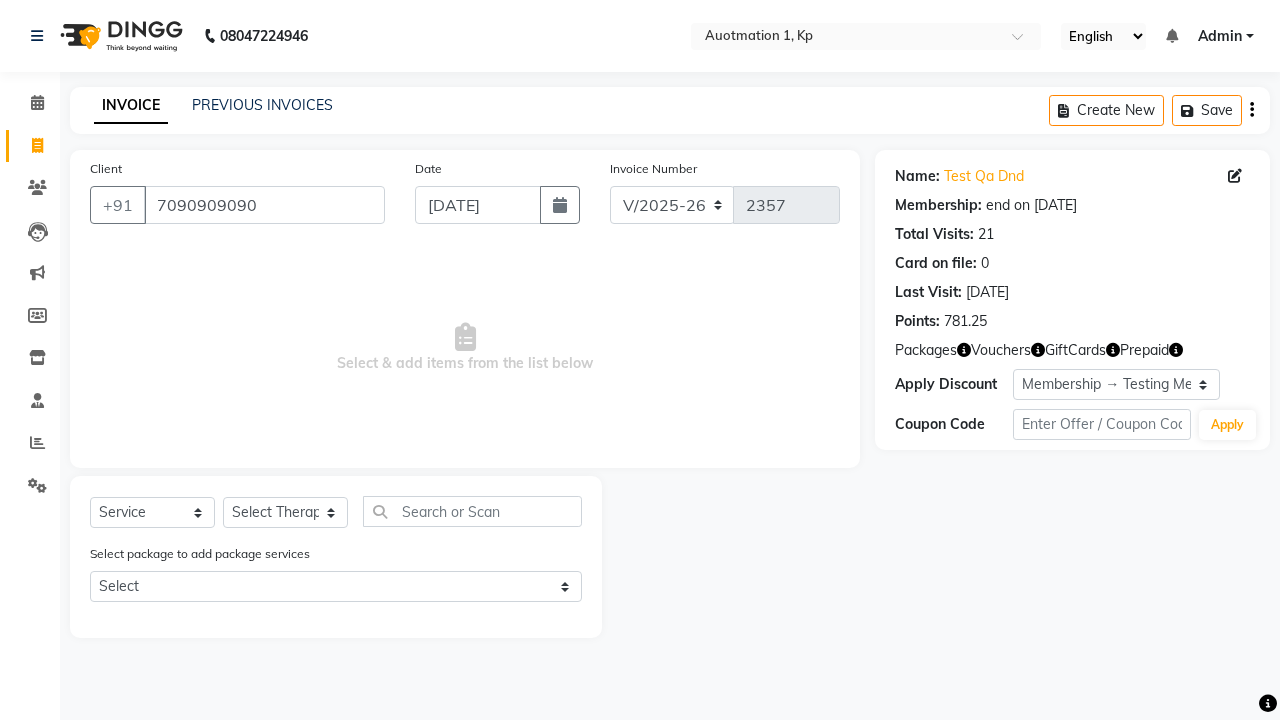 select on "2102" 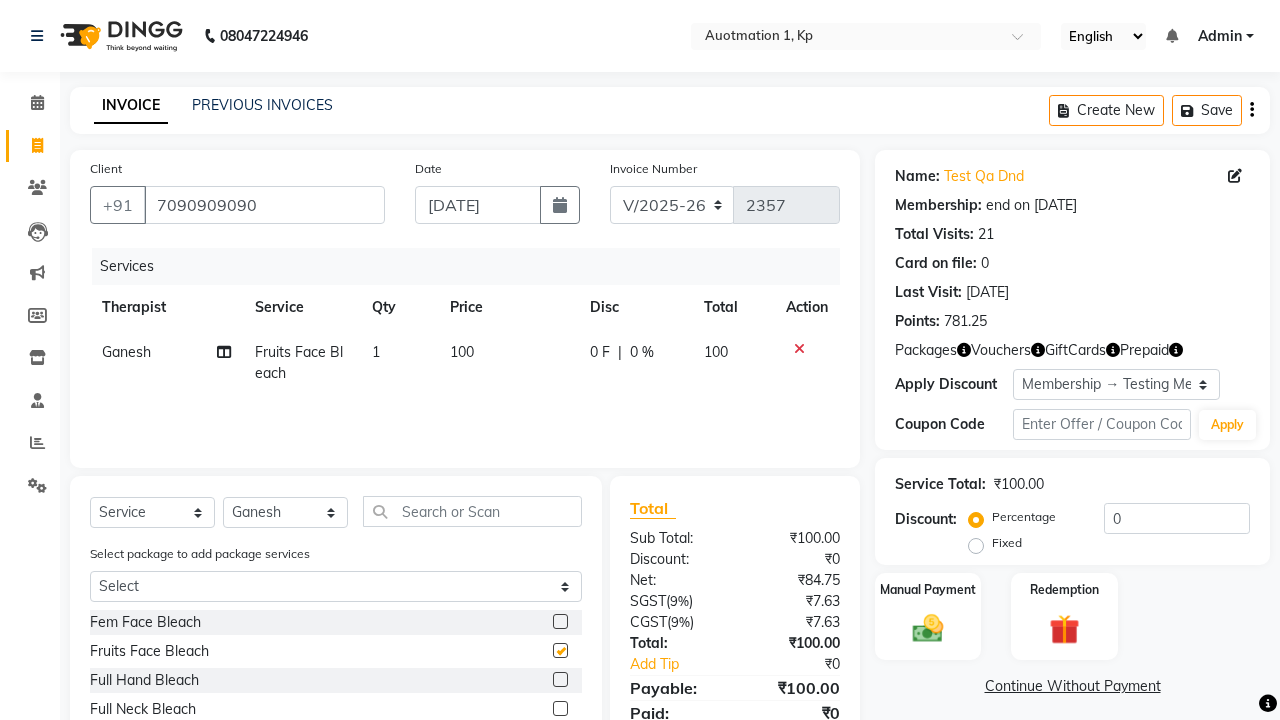 checkbox on "false" 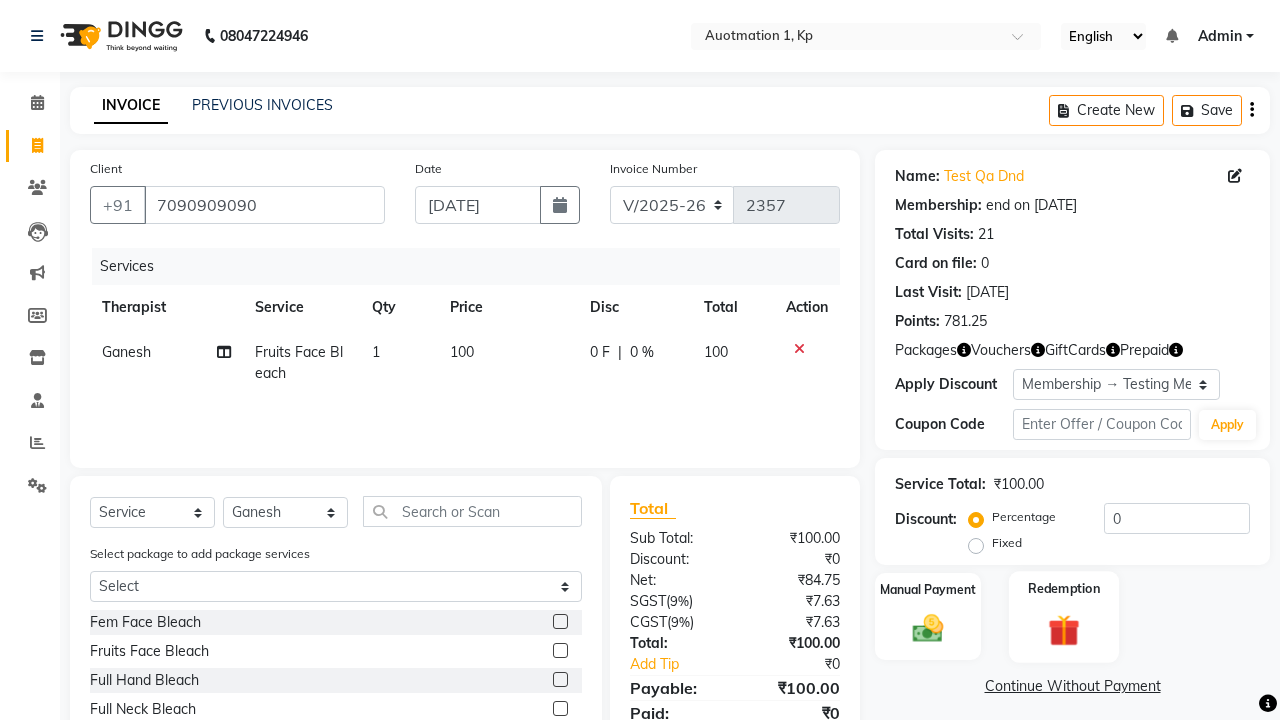 click 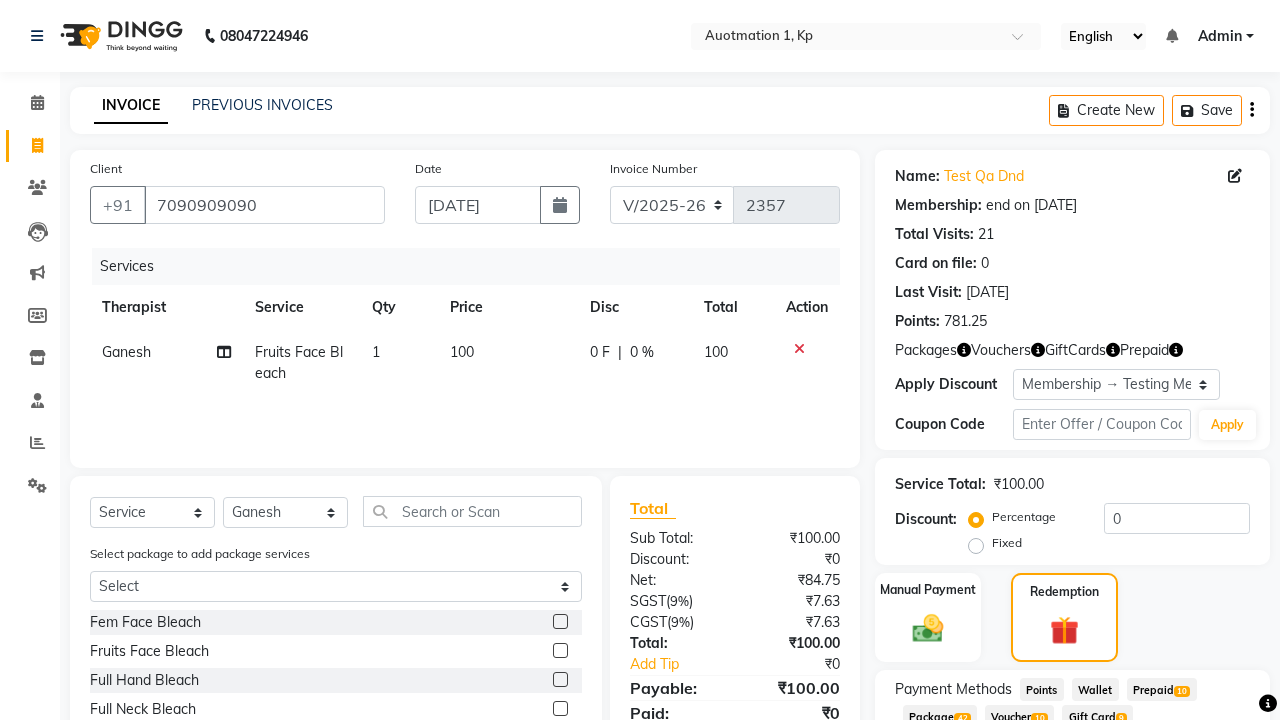 click on "Package  42" 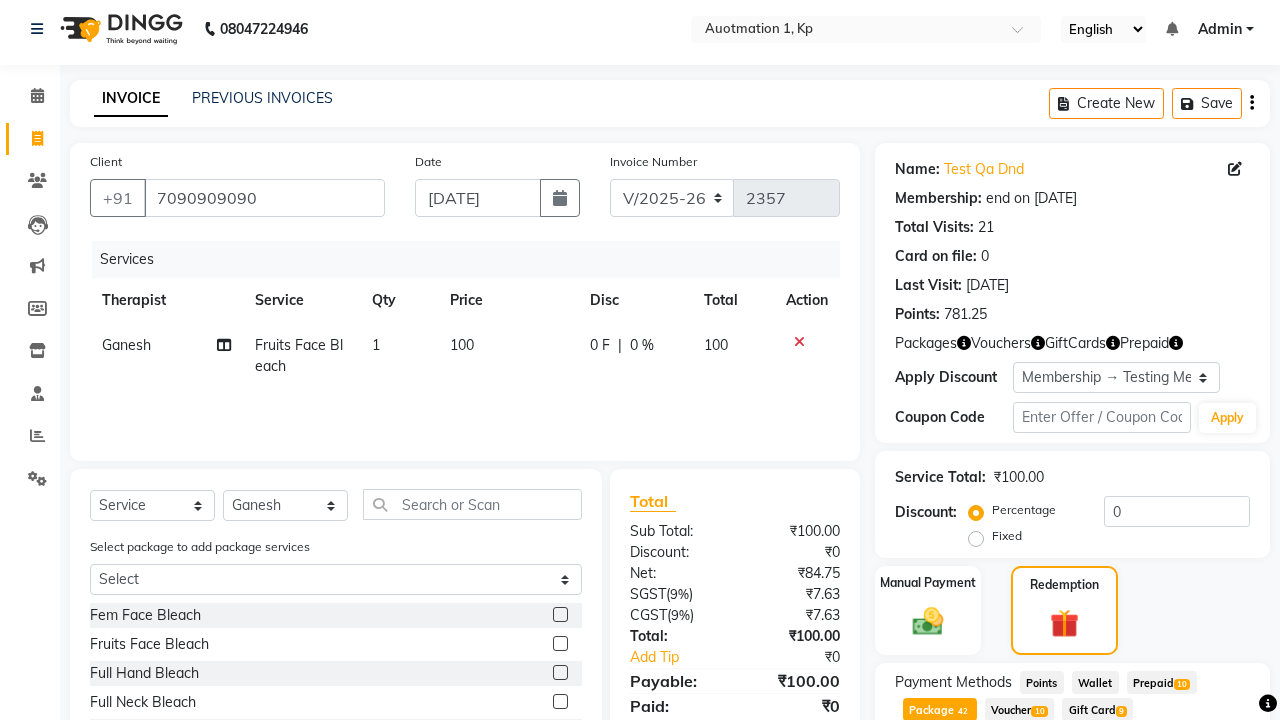 click on "Apply" at bounding box center (1197, 790) 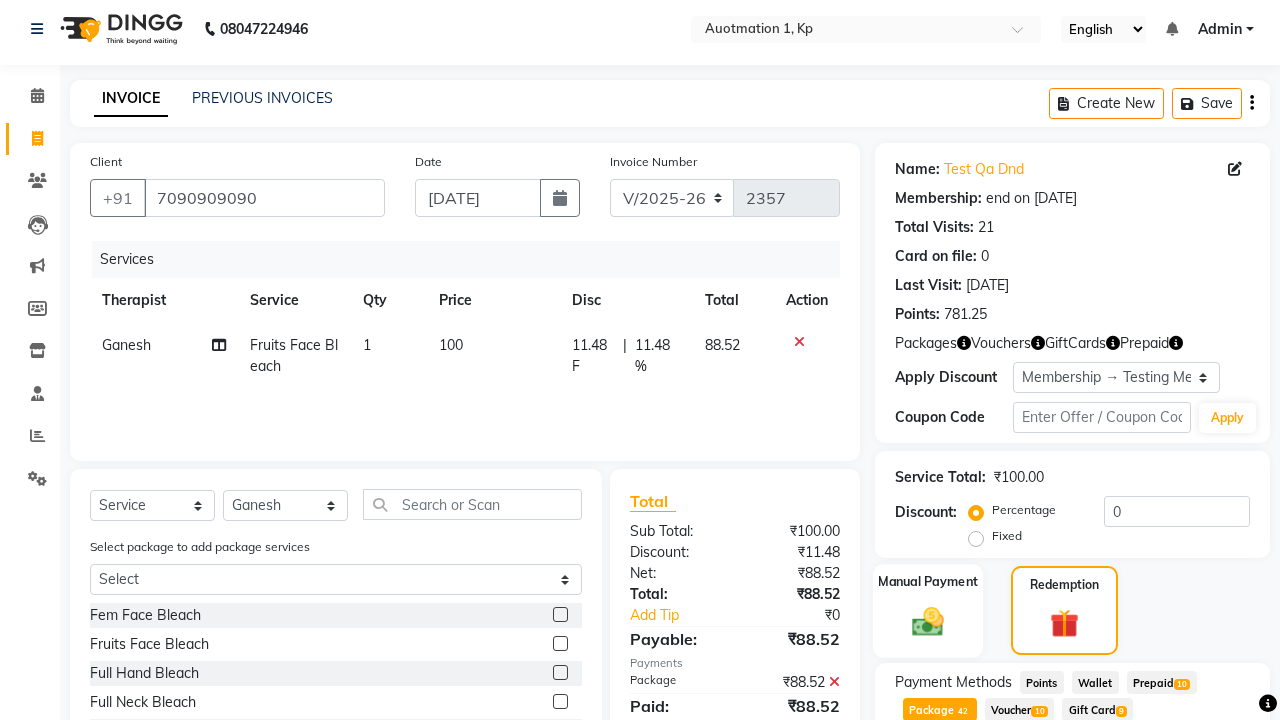click 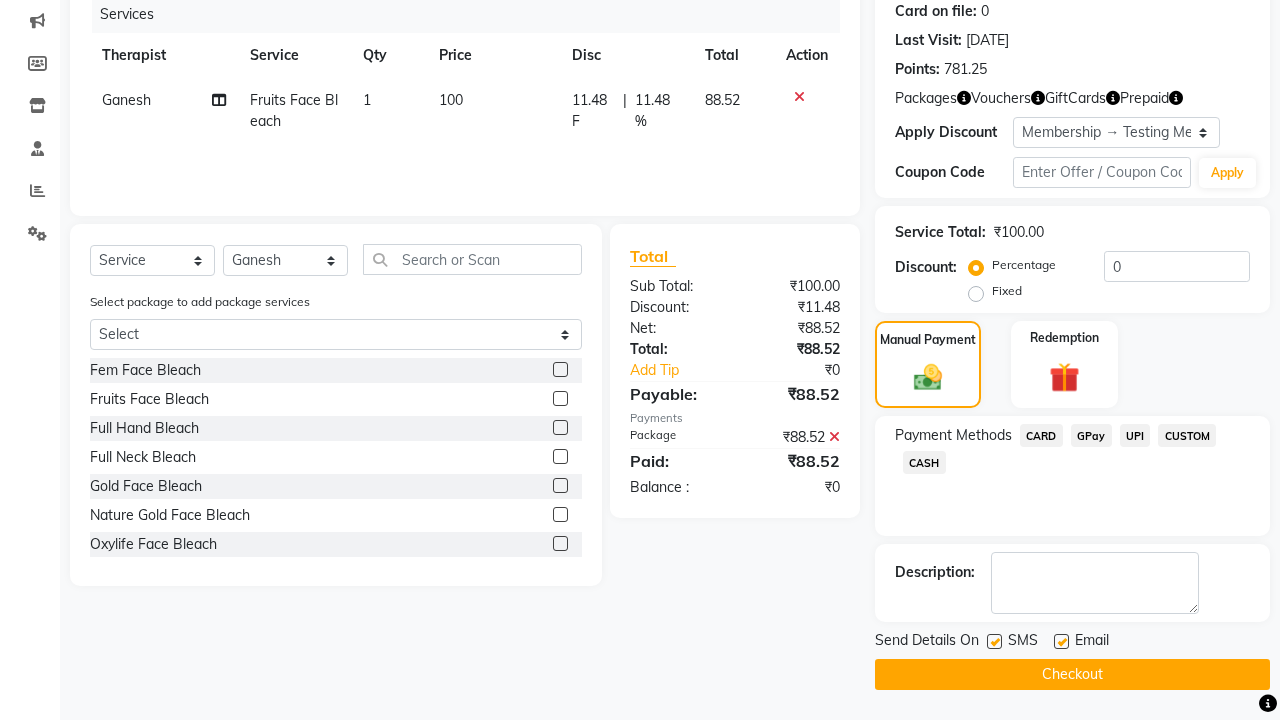 click on "CARD" 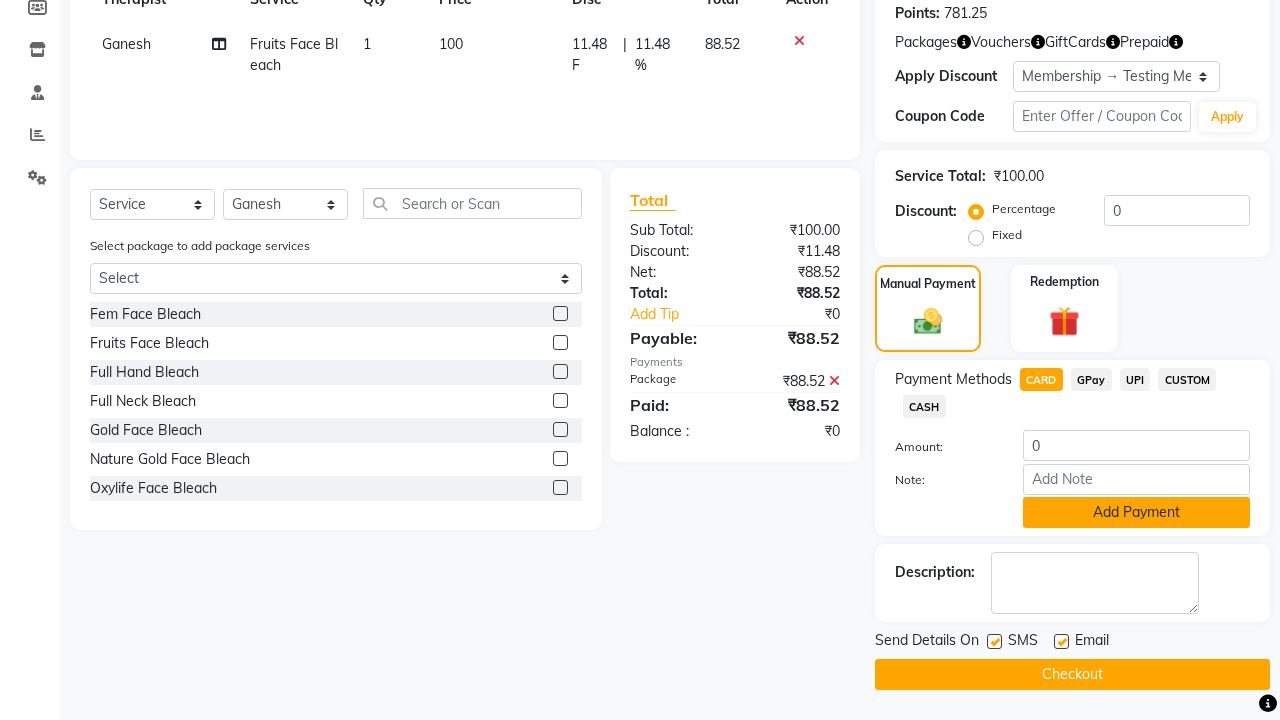 click on "Add Payment" 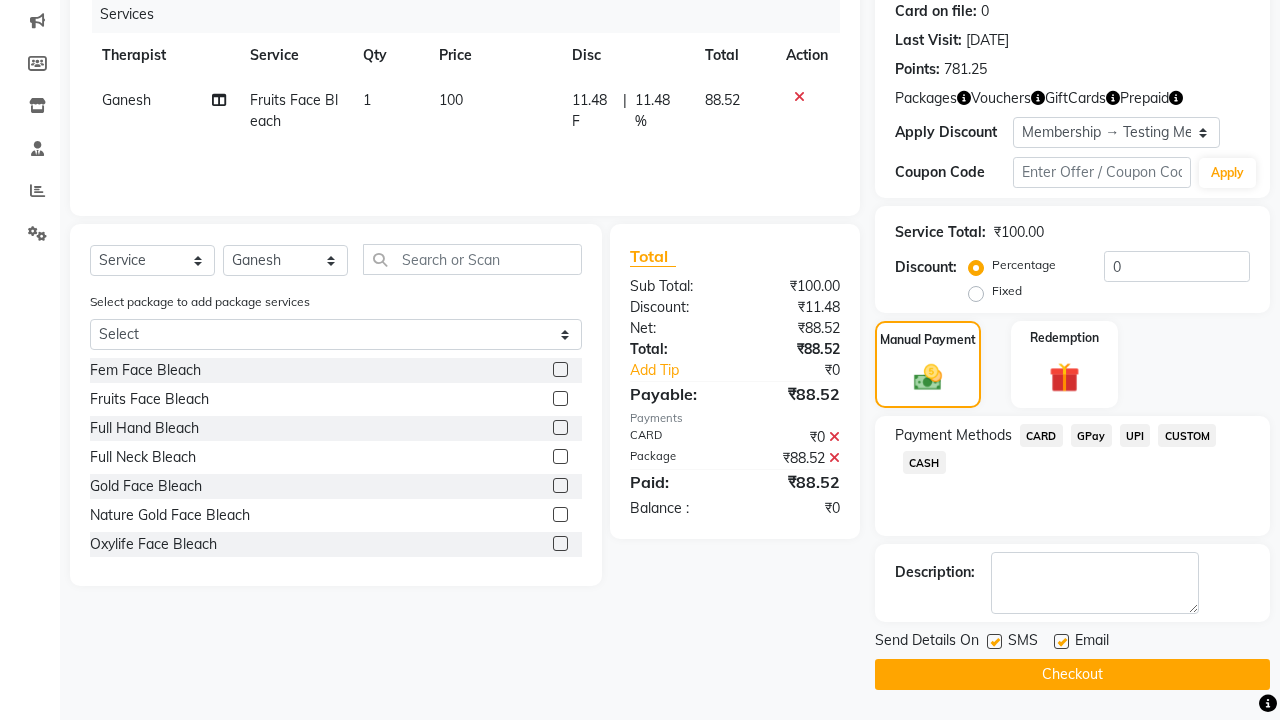 scroll, scrollTop: 252, scrollLeft: 0, axis: vertical 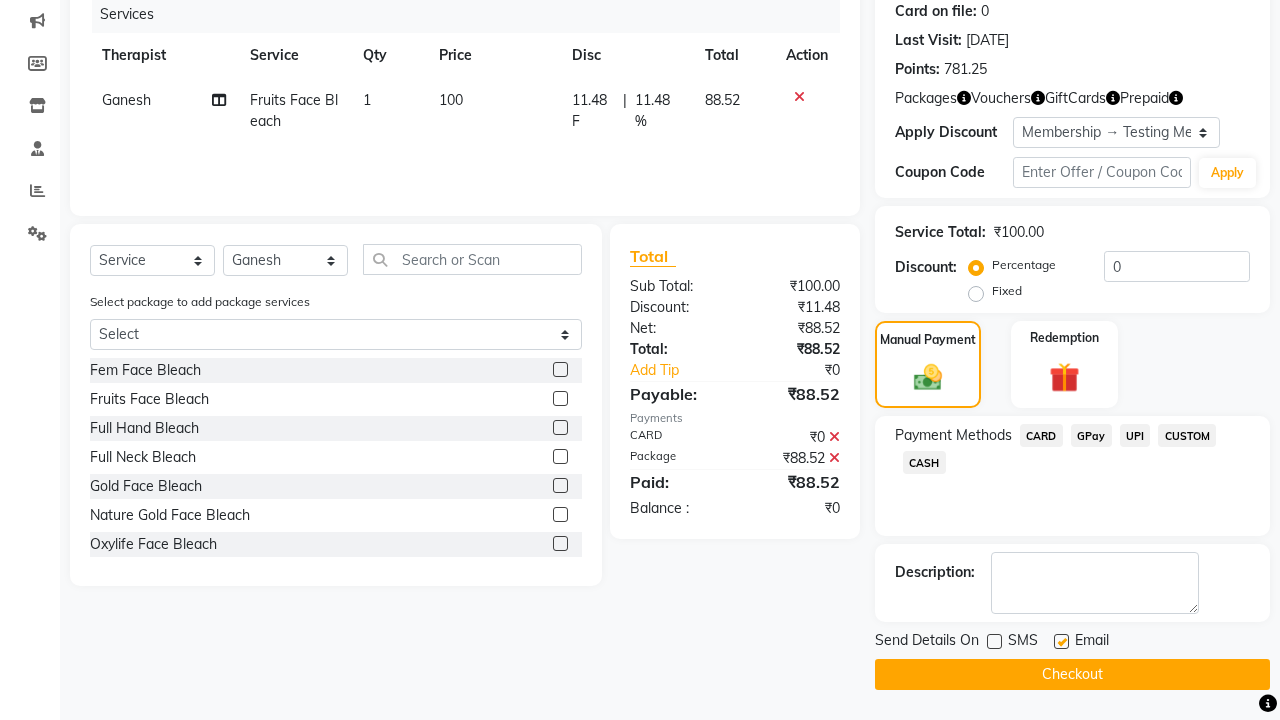 click 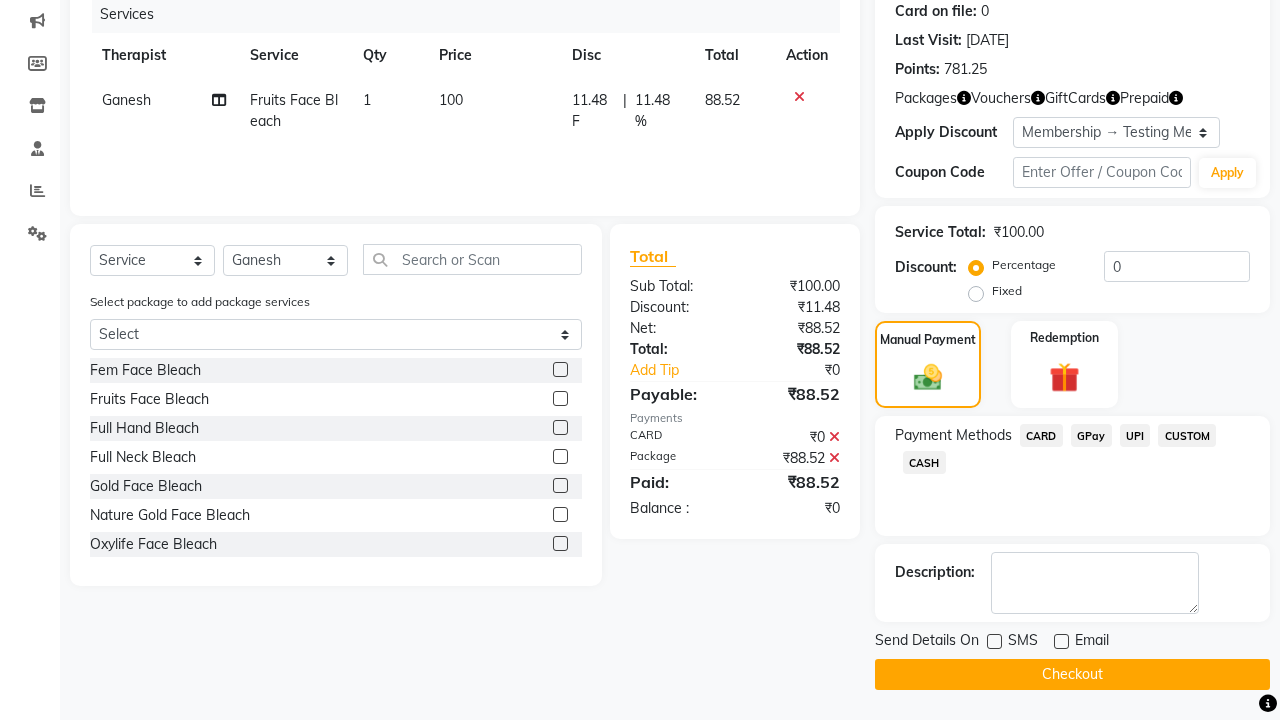 click on "Checkout" 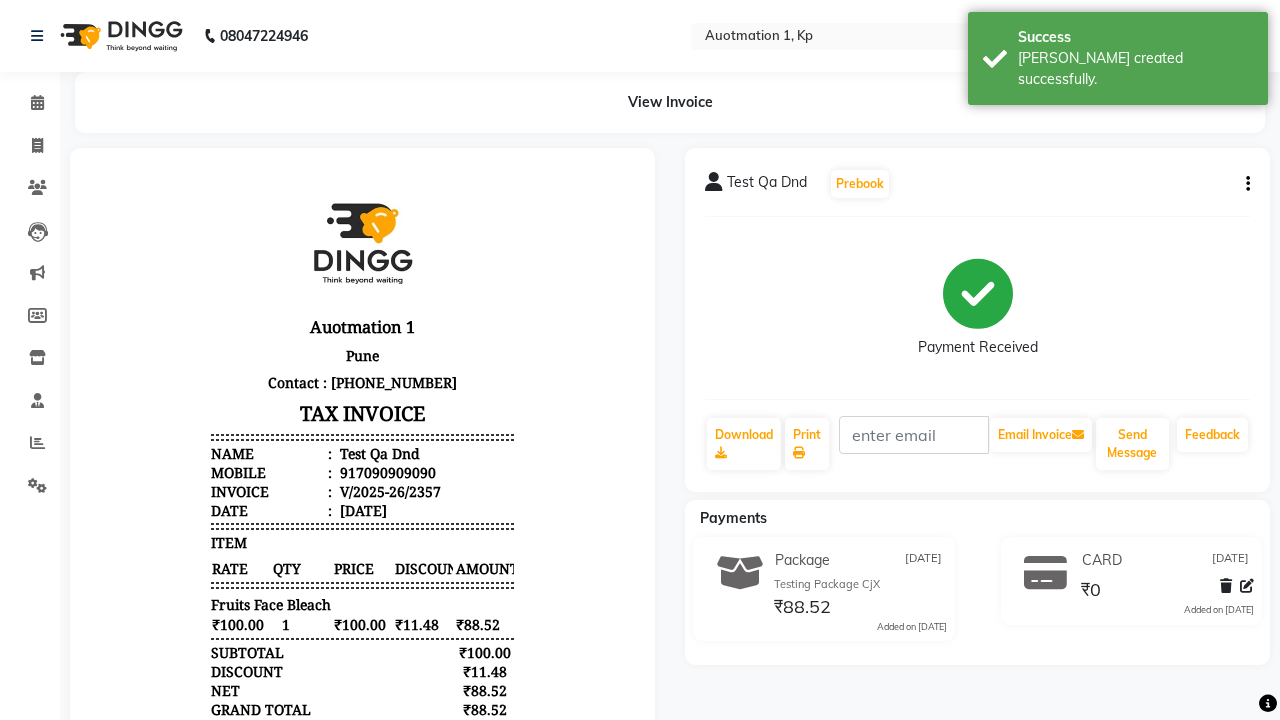 scroll, scrollTop: 0, scrollLeft: 0, axis: both 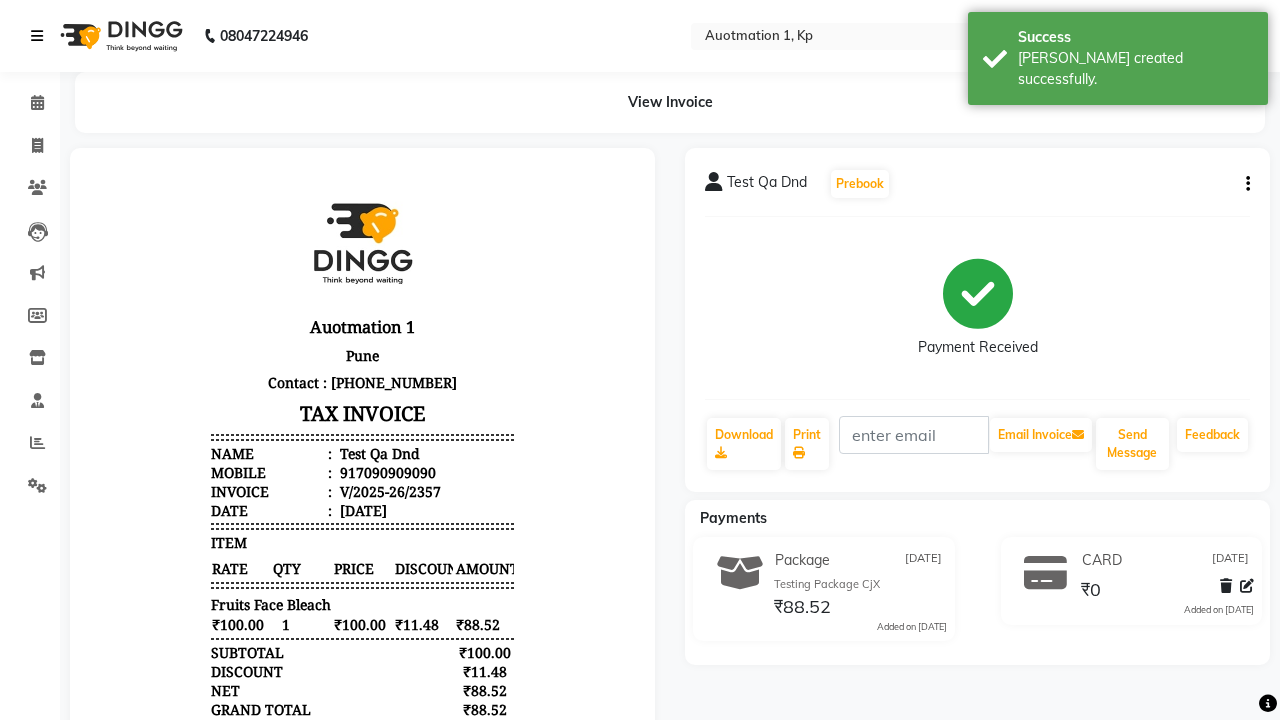 click on "[PERSON_NAME] created successfully." at bounding box center (1135, 69) 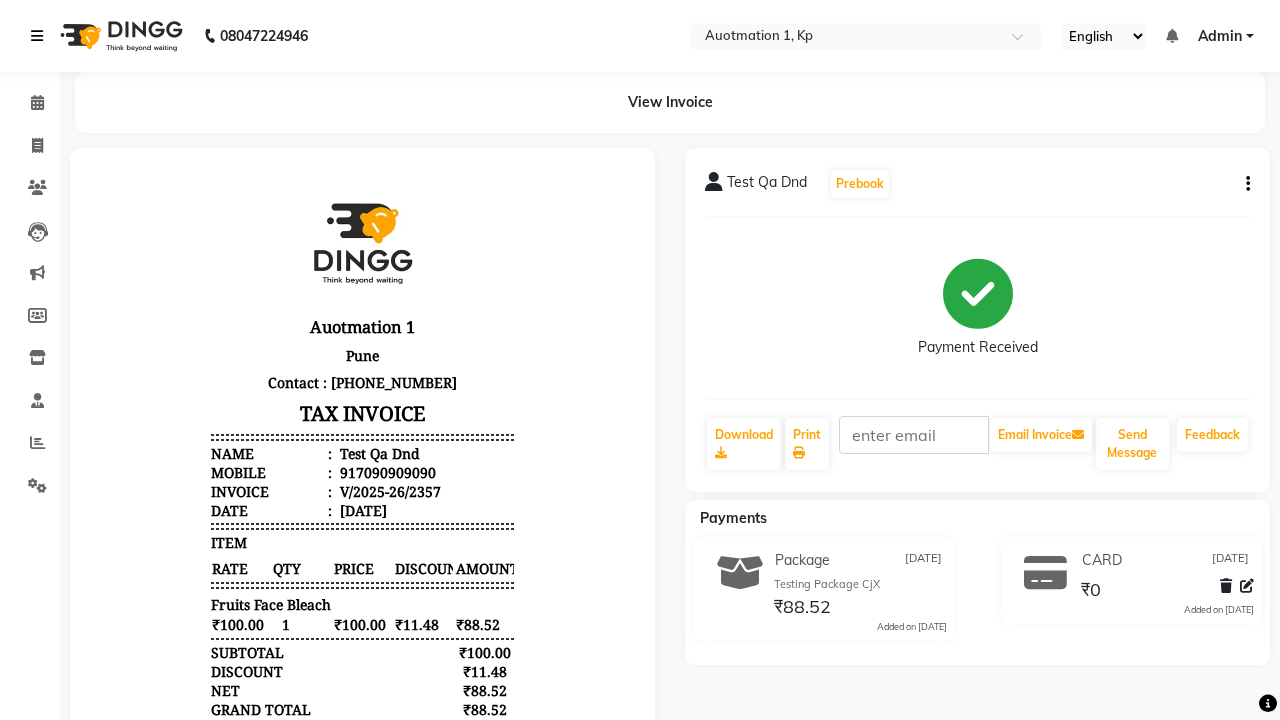 click at bounding box center (37, 36) 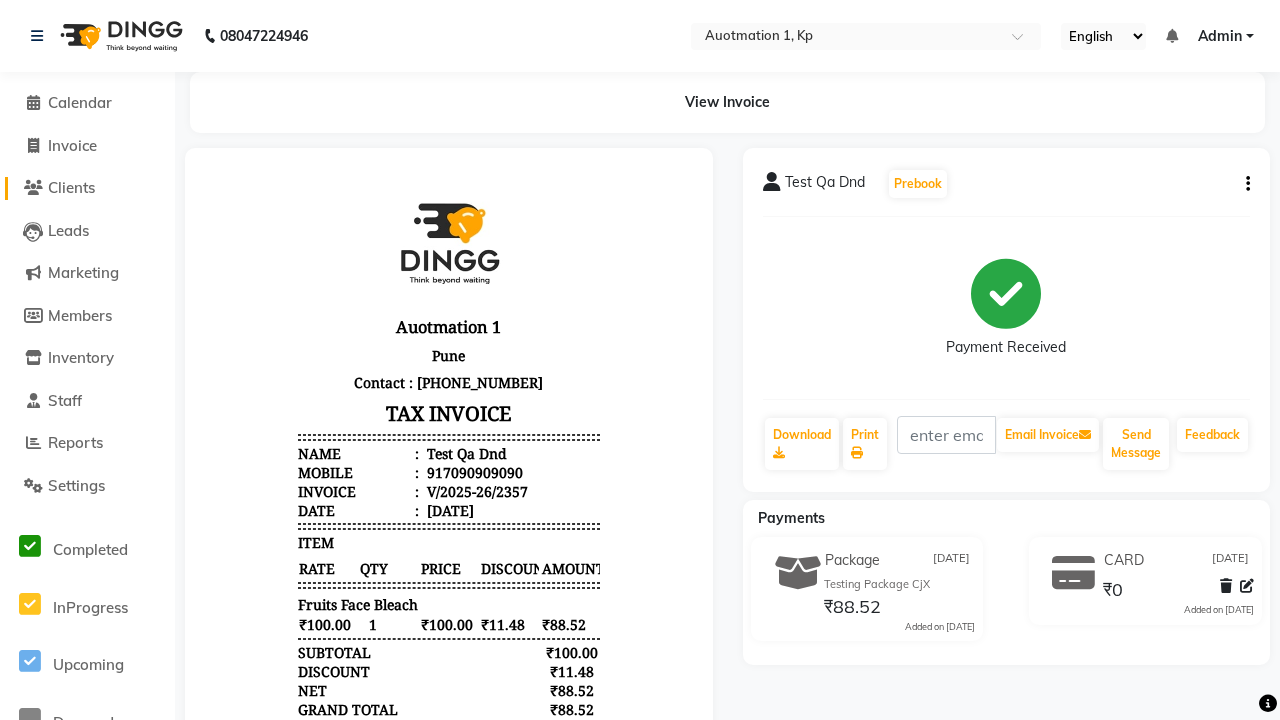 click on "Clients" 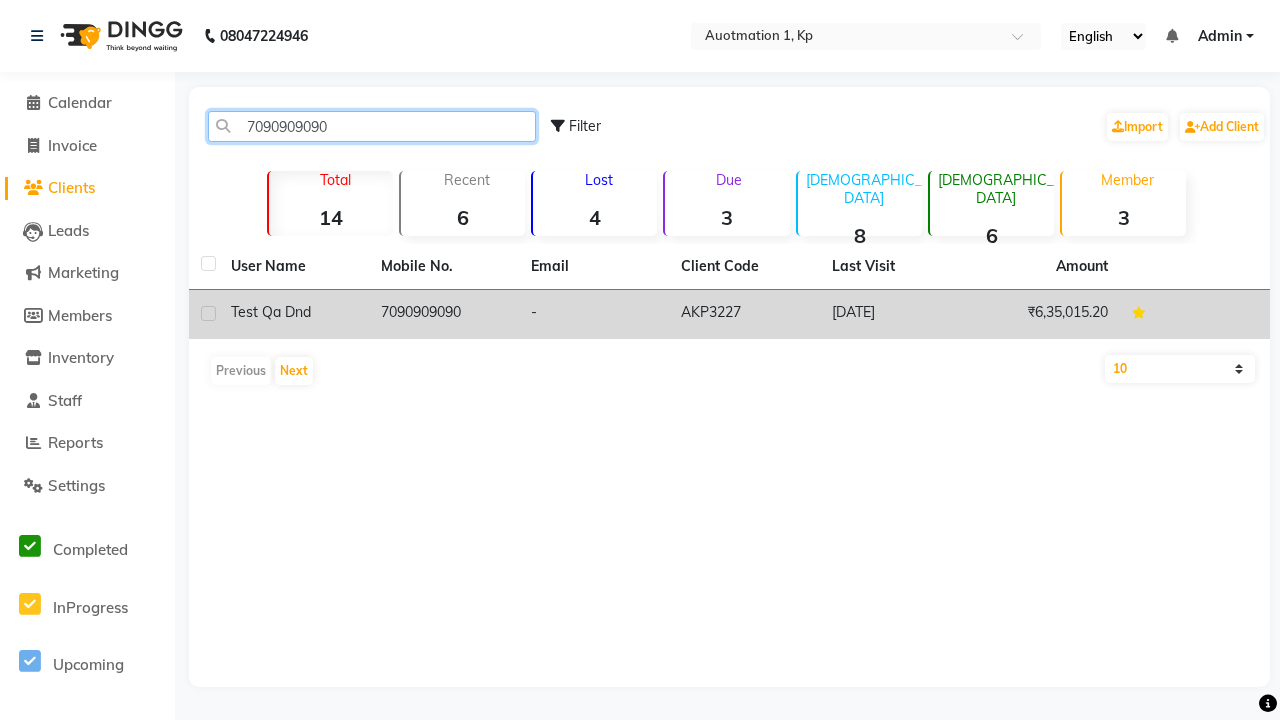 type on "7090909090" 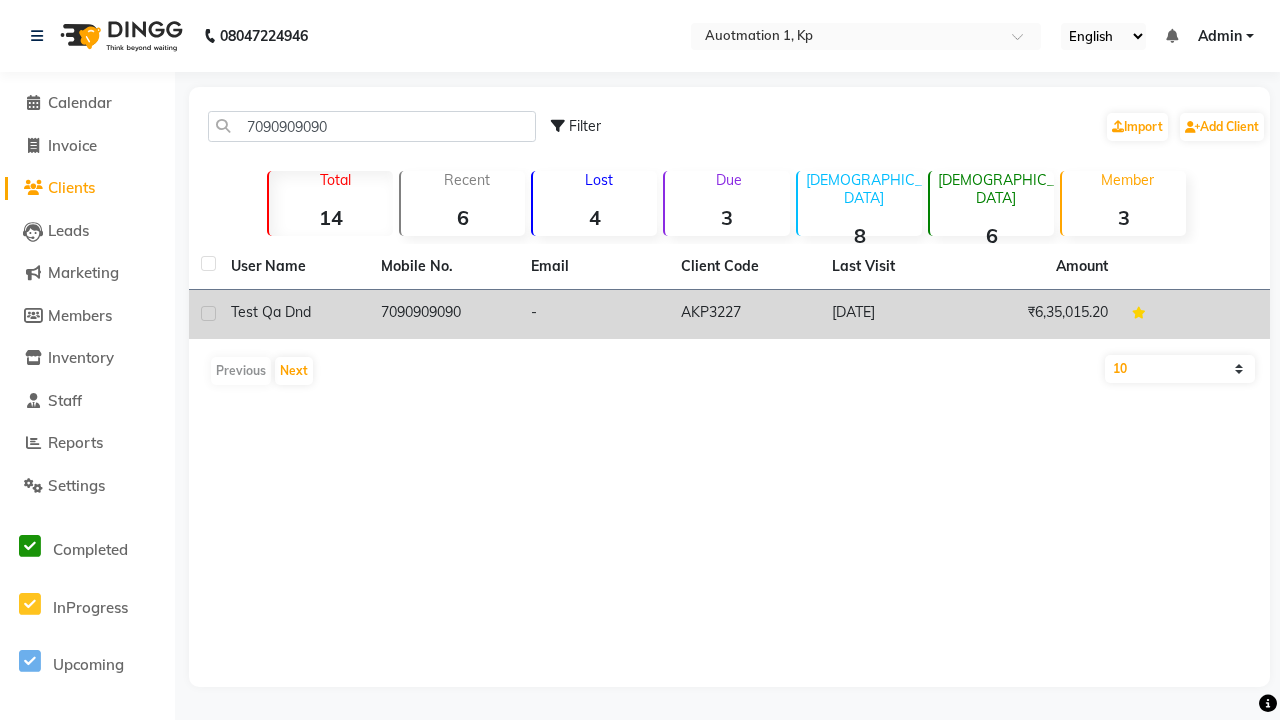click on "7090909090" 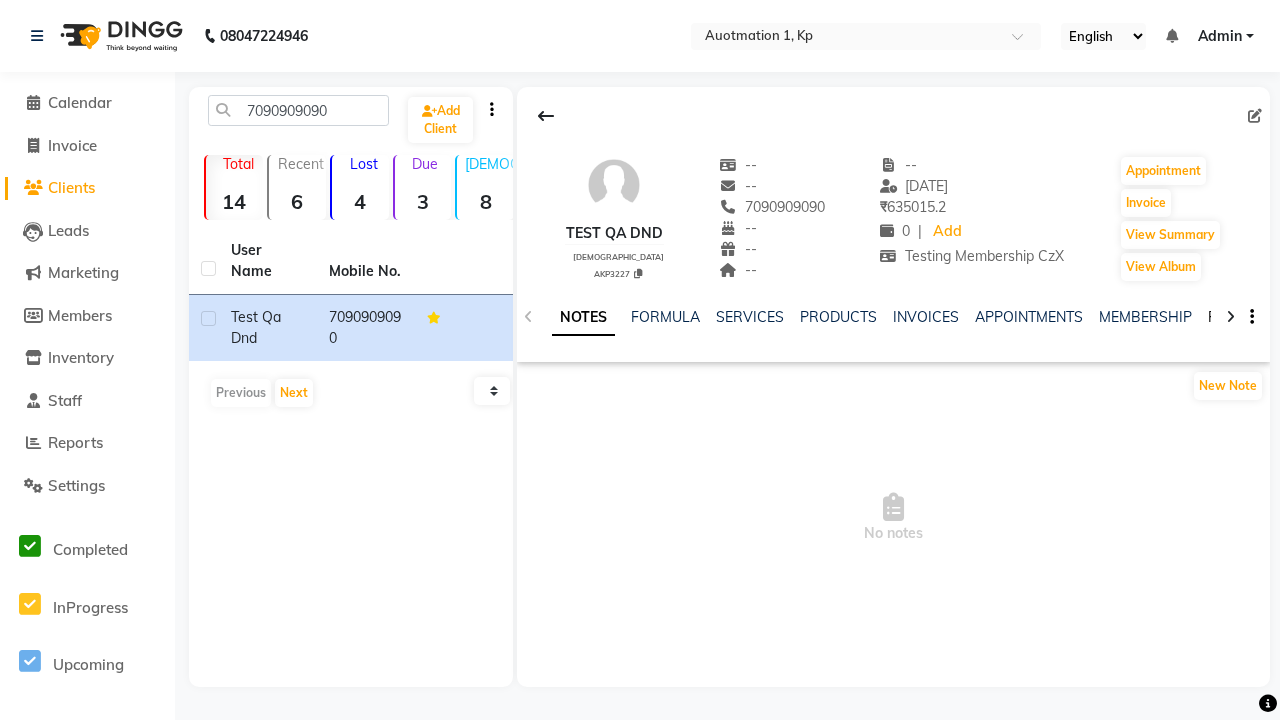 click on "PACKAGES" 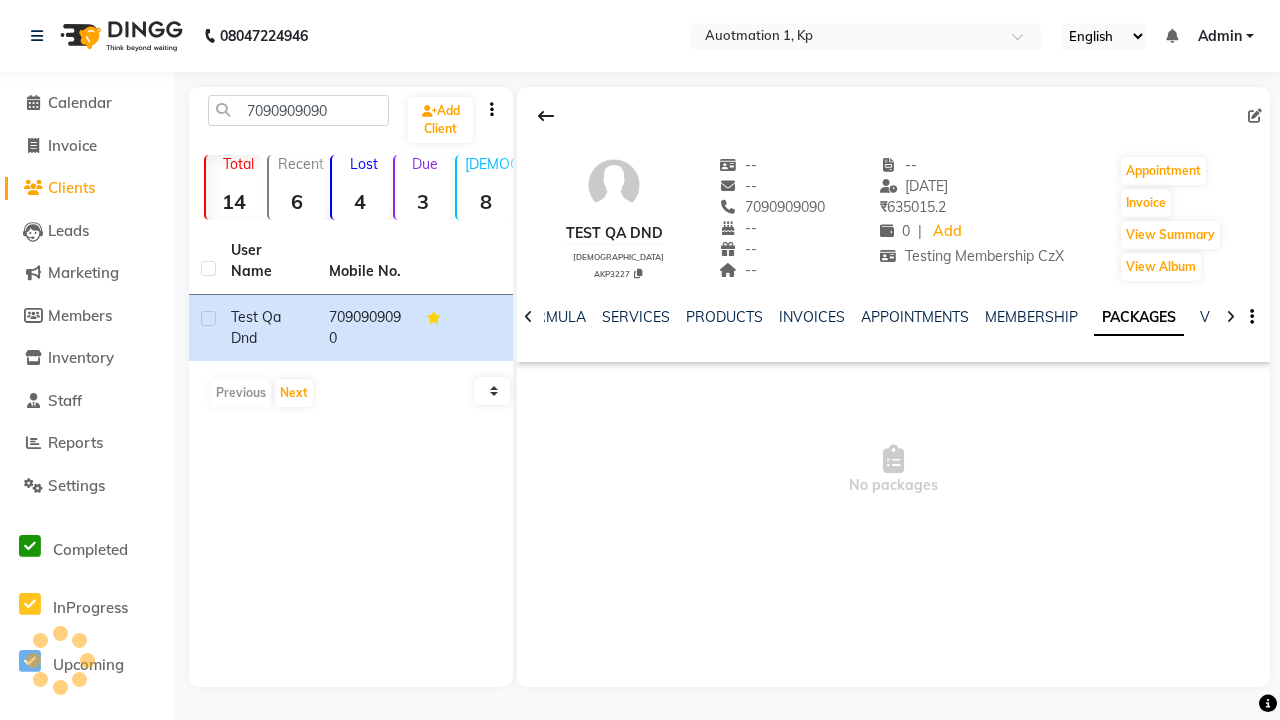 scroll, scrollTop: 0, scrollLeft: 71, axis: horizontal 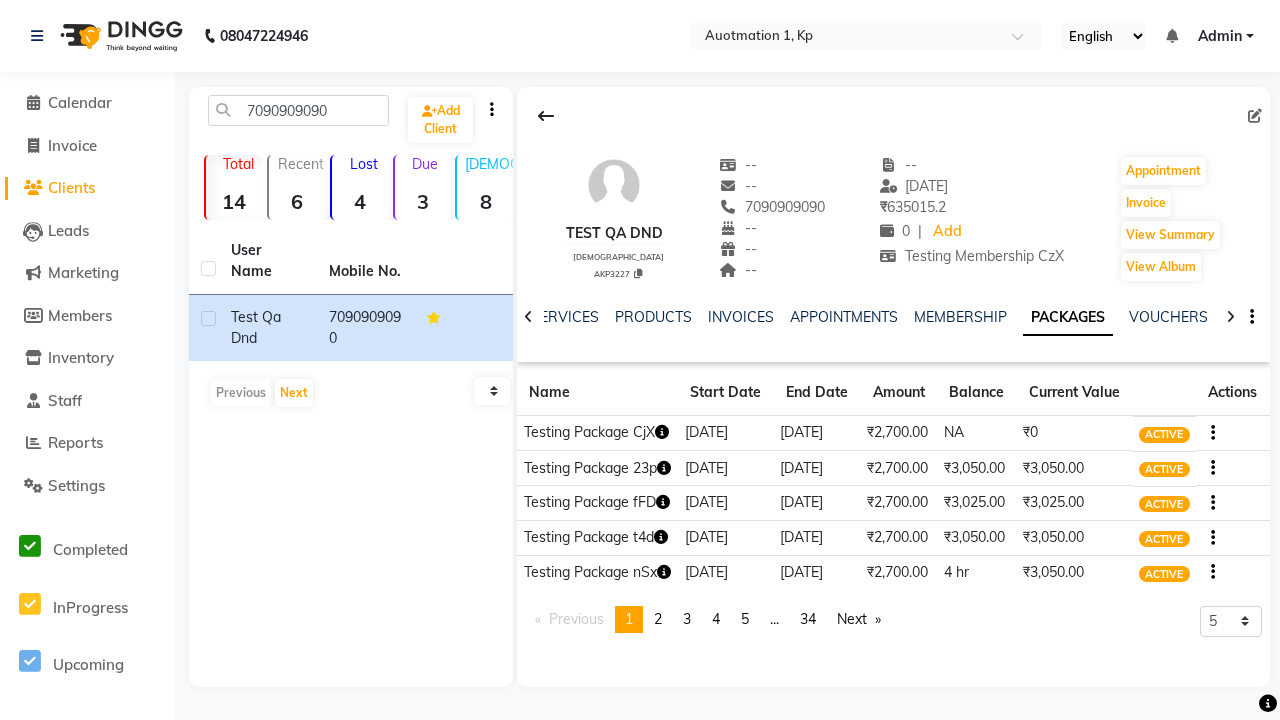 click 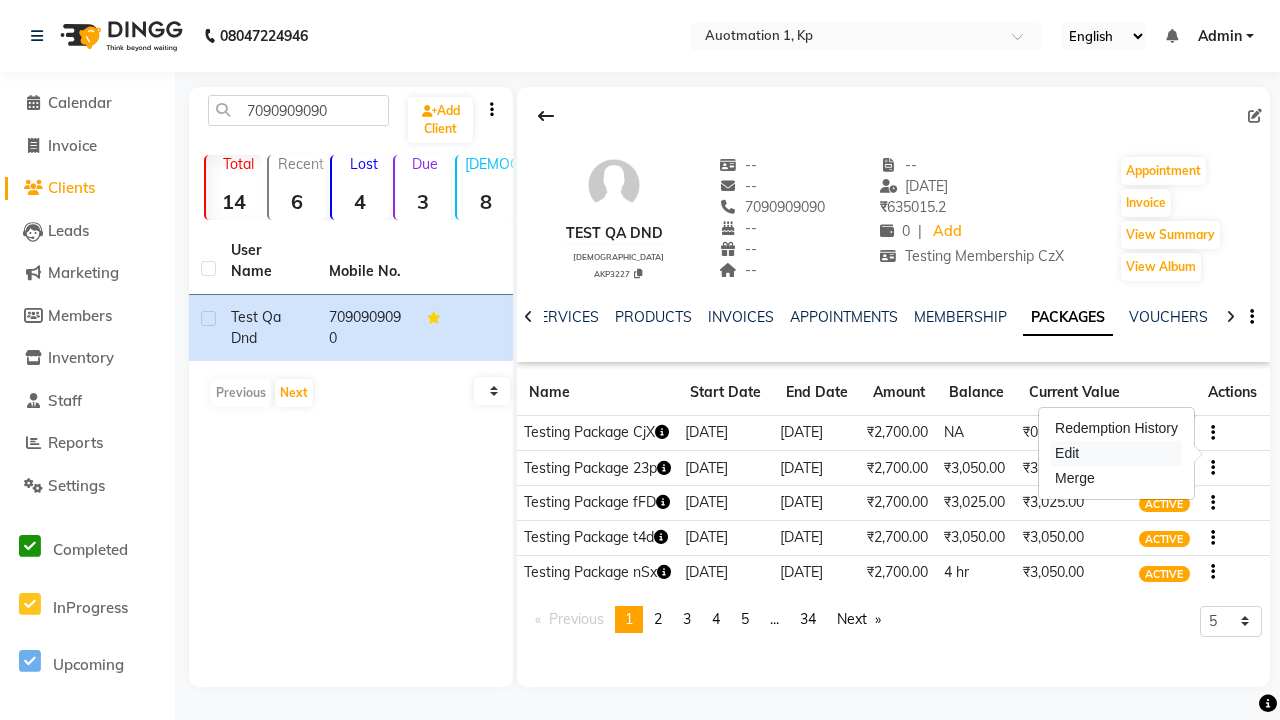 click on "Edit" at bounding box center (1116, 453) 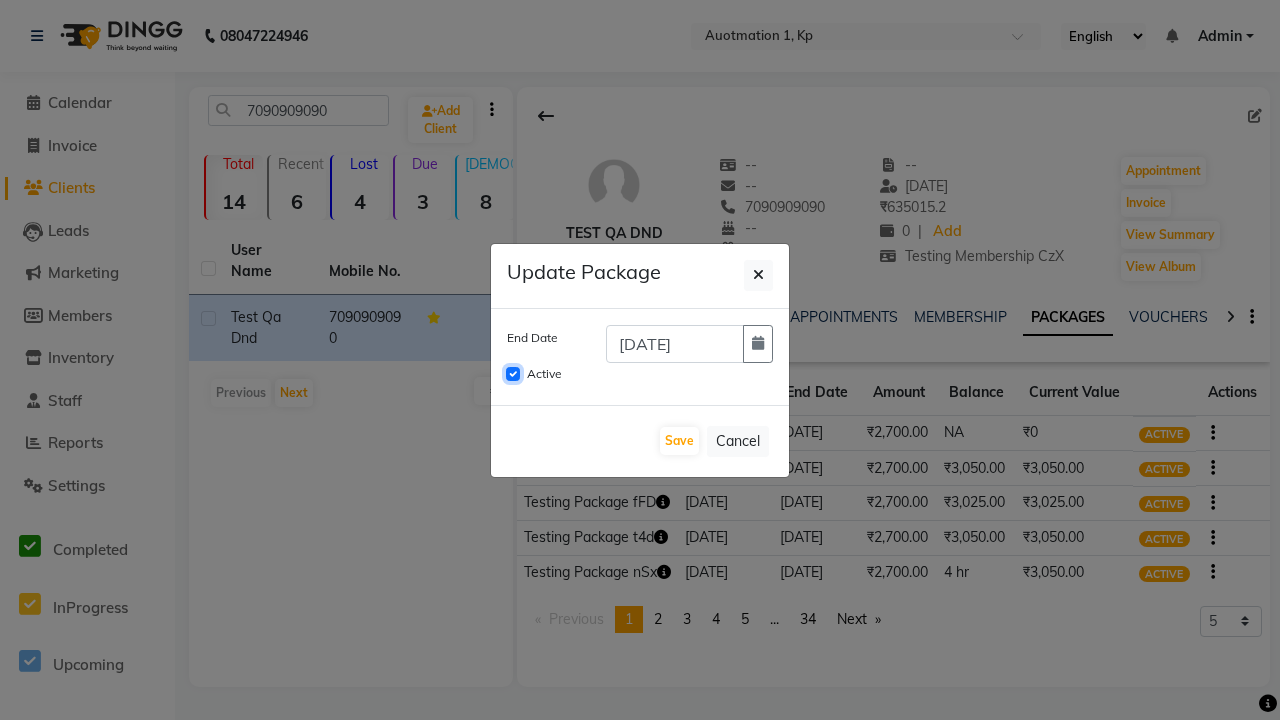 click on "Active" at bounding box center (513, 374) 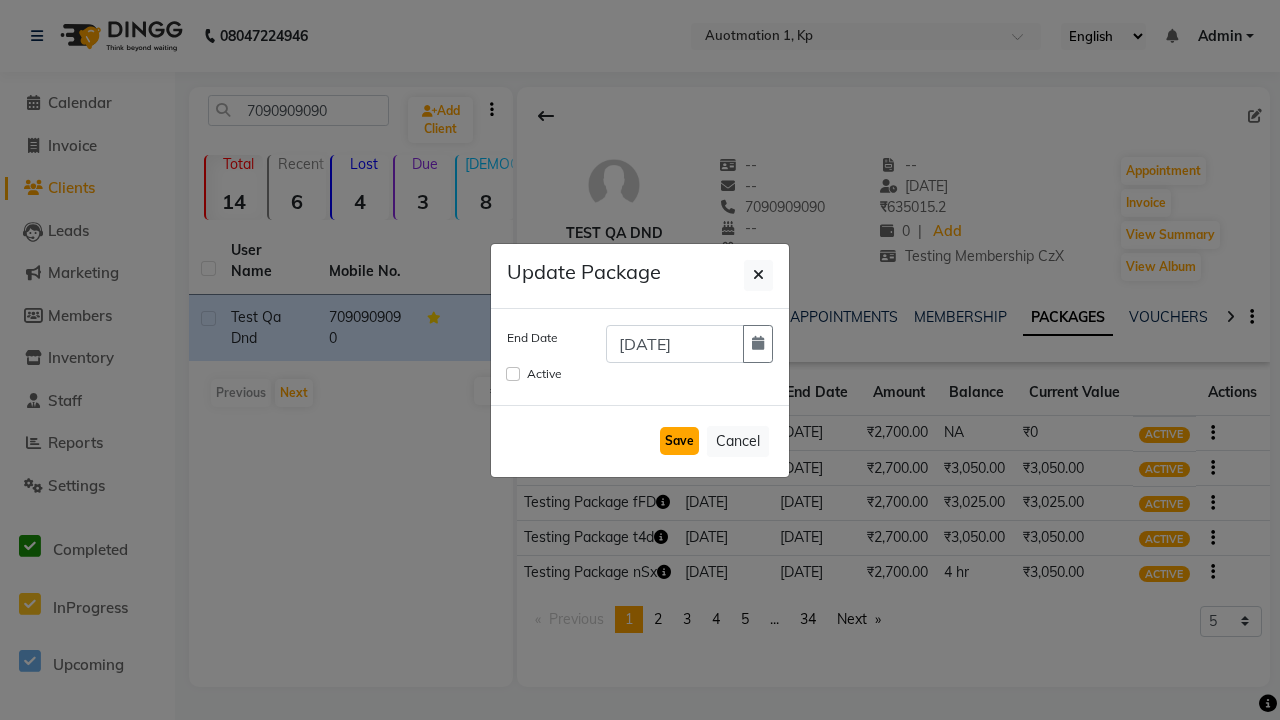 click on "Save" 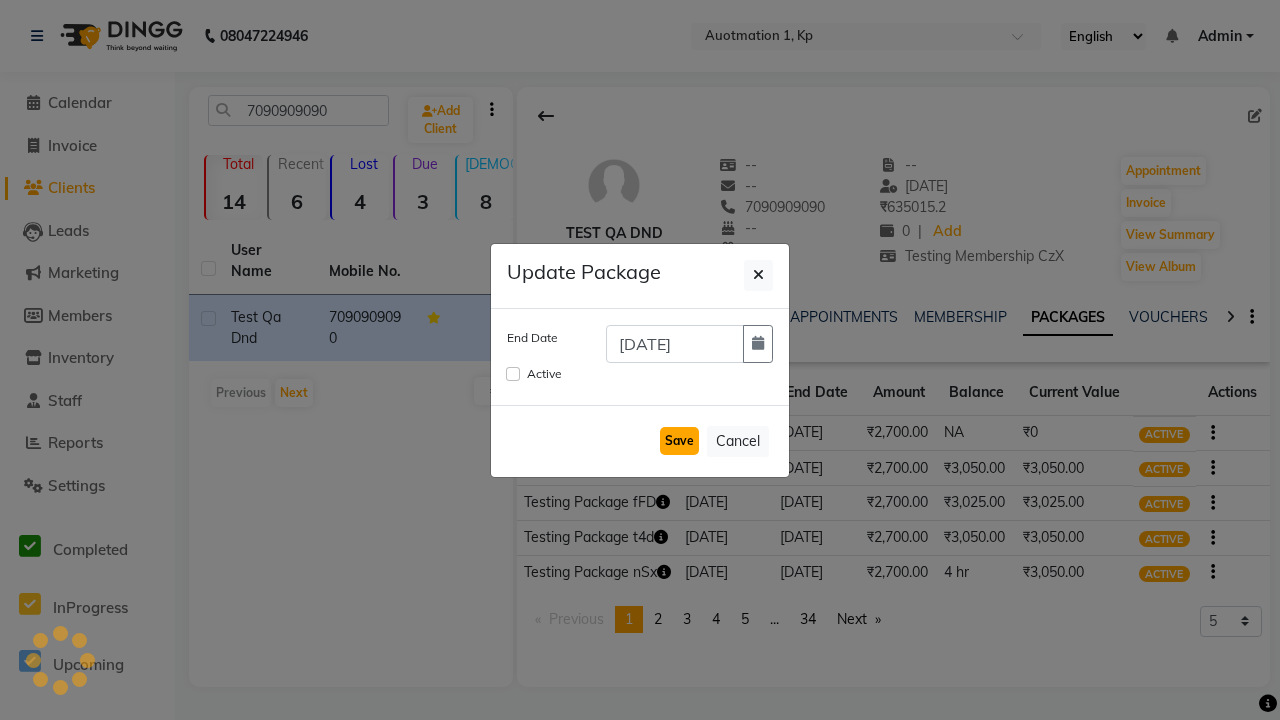 type 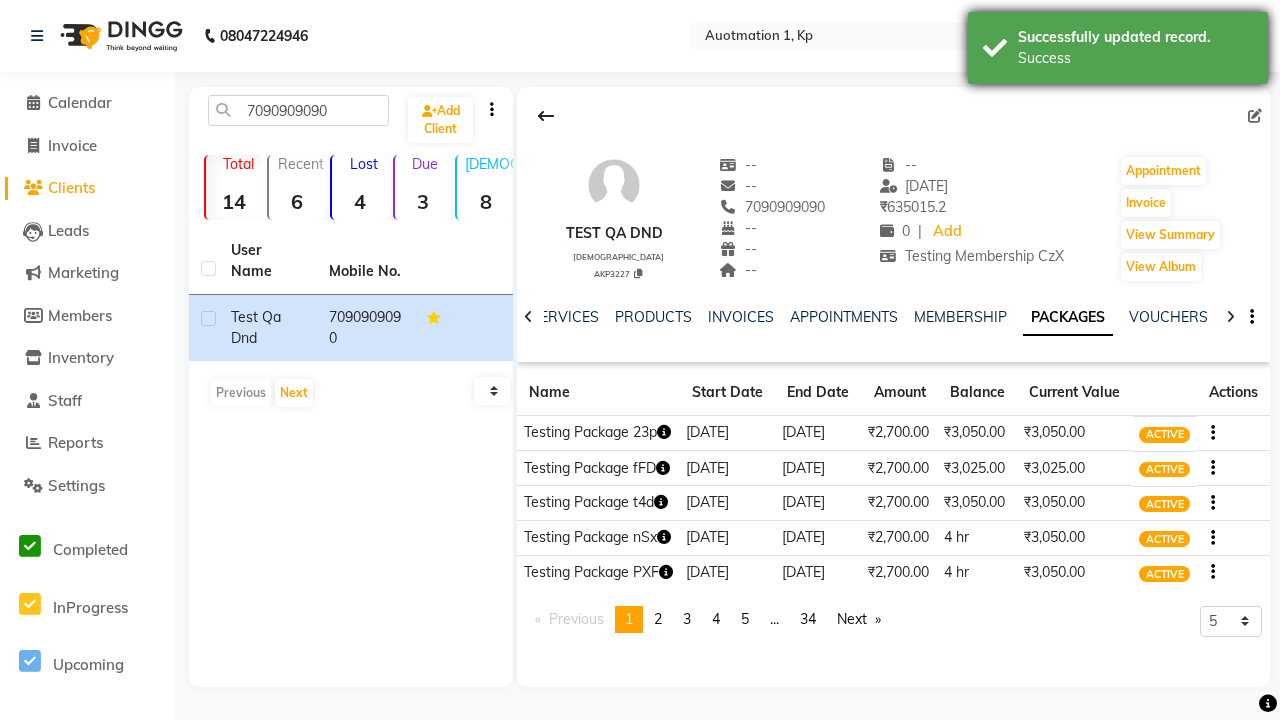 click on "Success" at bounding box center (1135, 58) 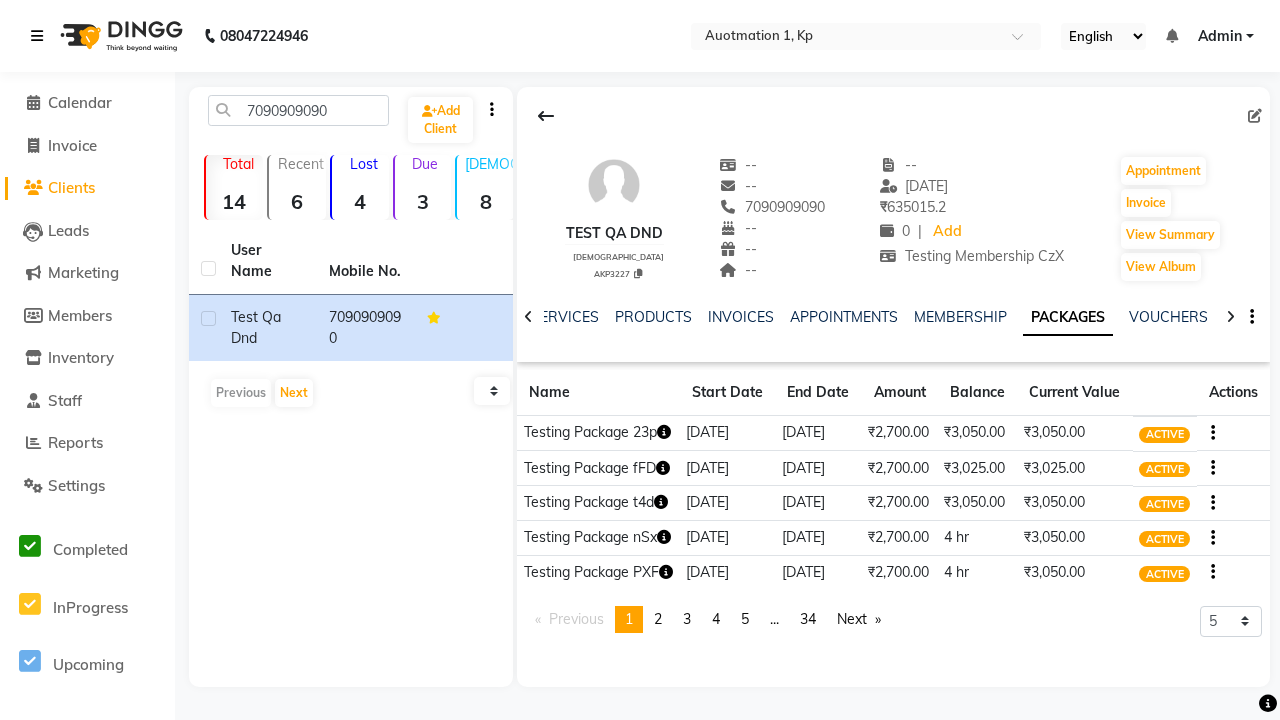 click at bounding box center (37, 36) 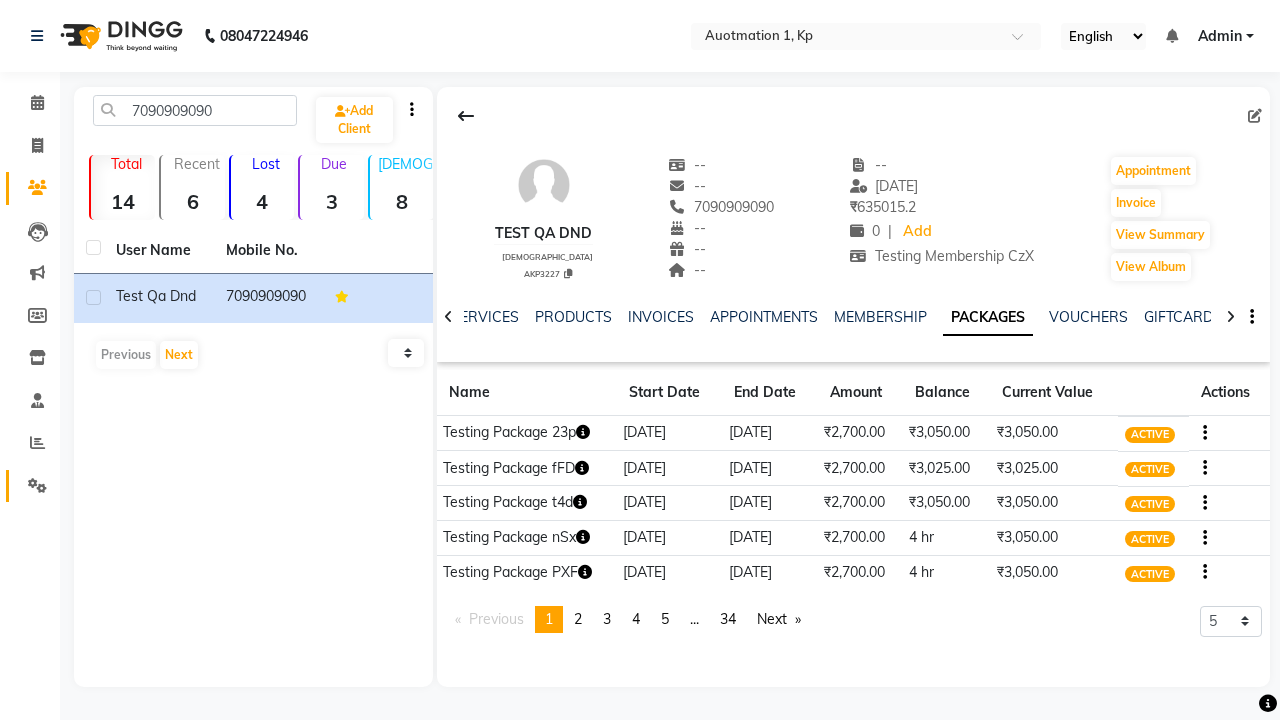 click 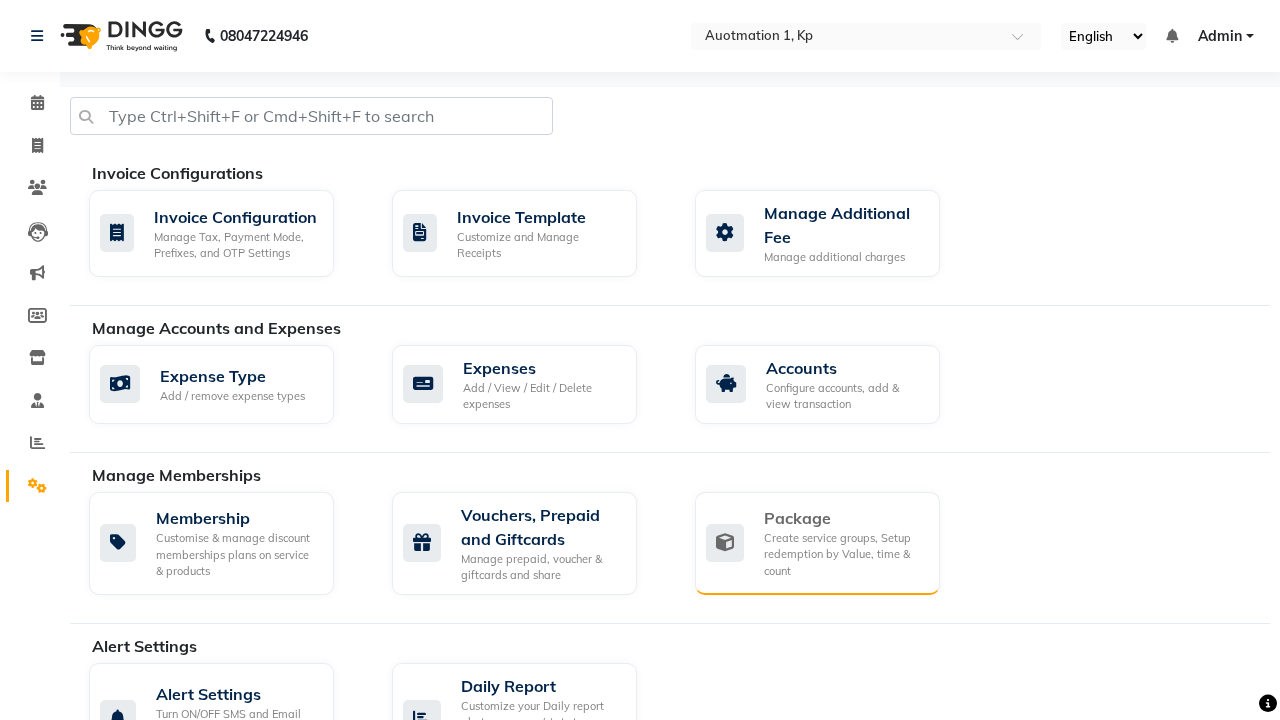click on "Package" 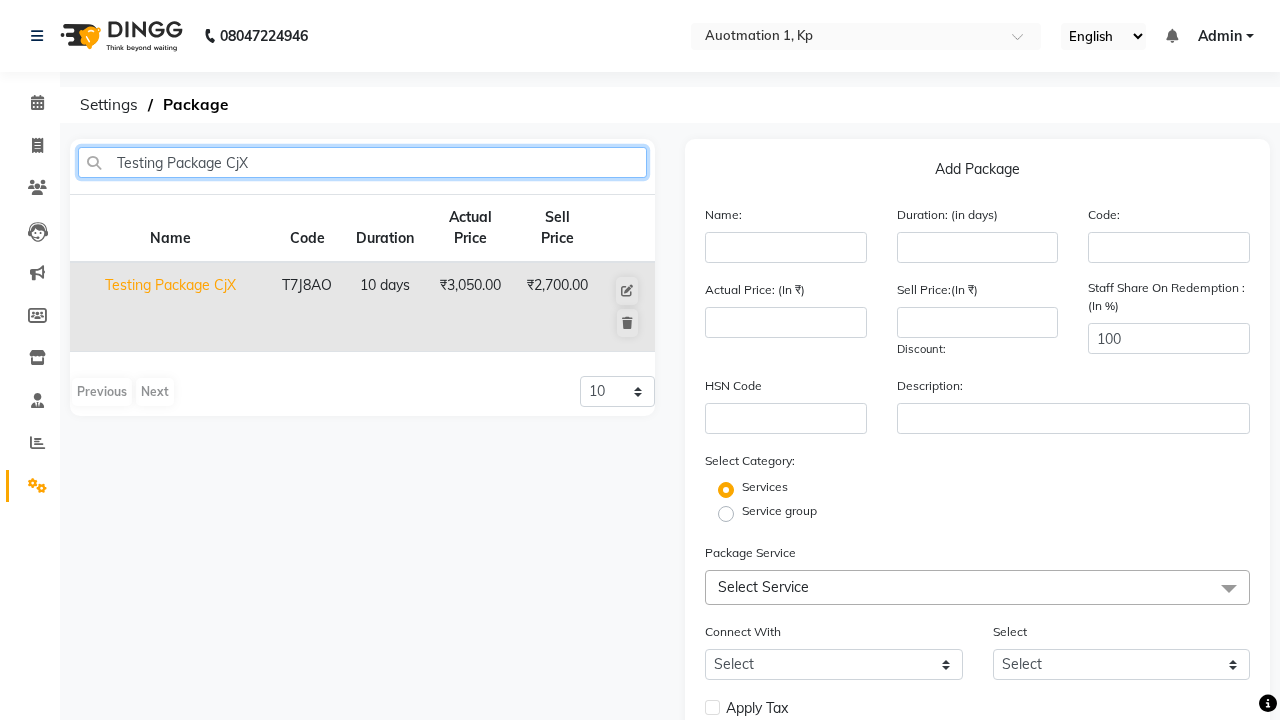 click 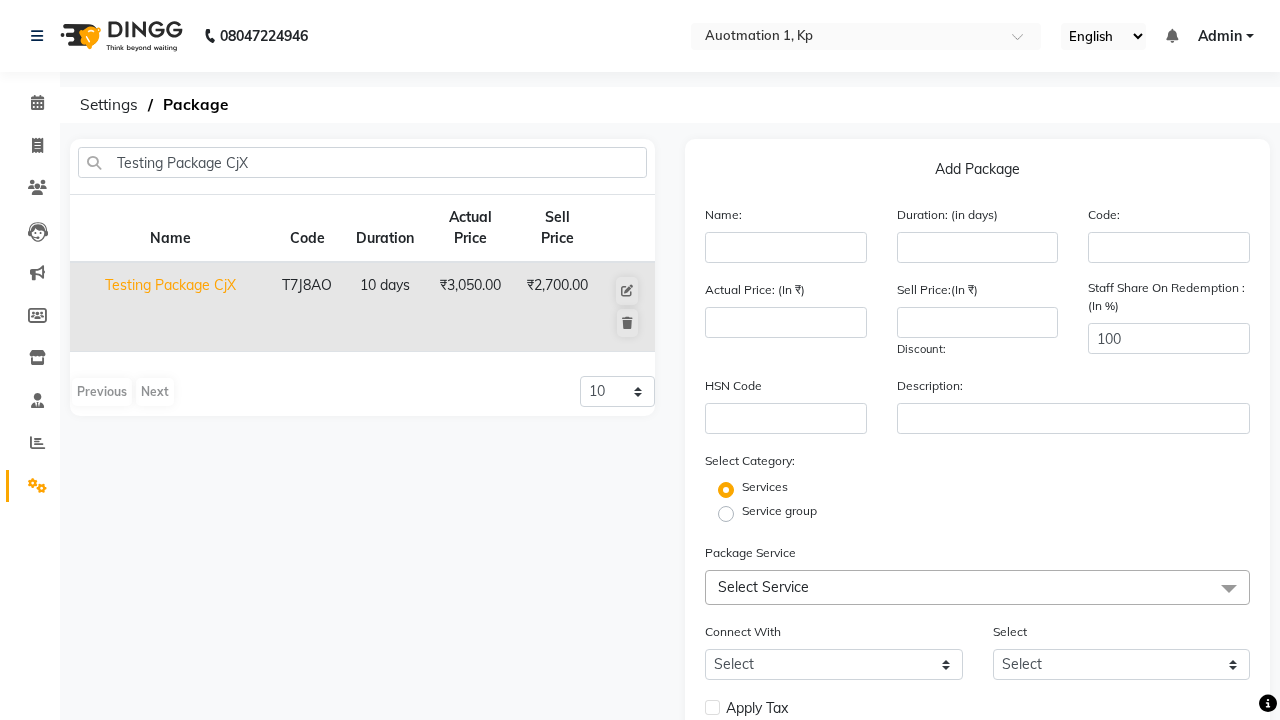 click on "Admin" at bounding box center [1220, 36] 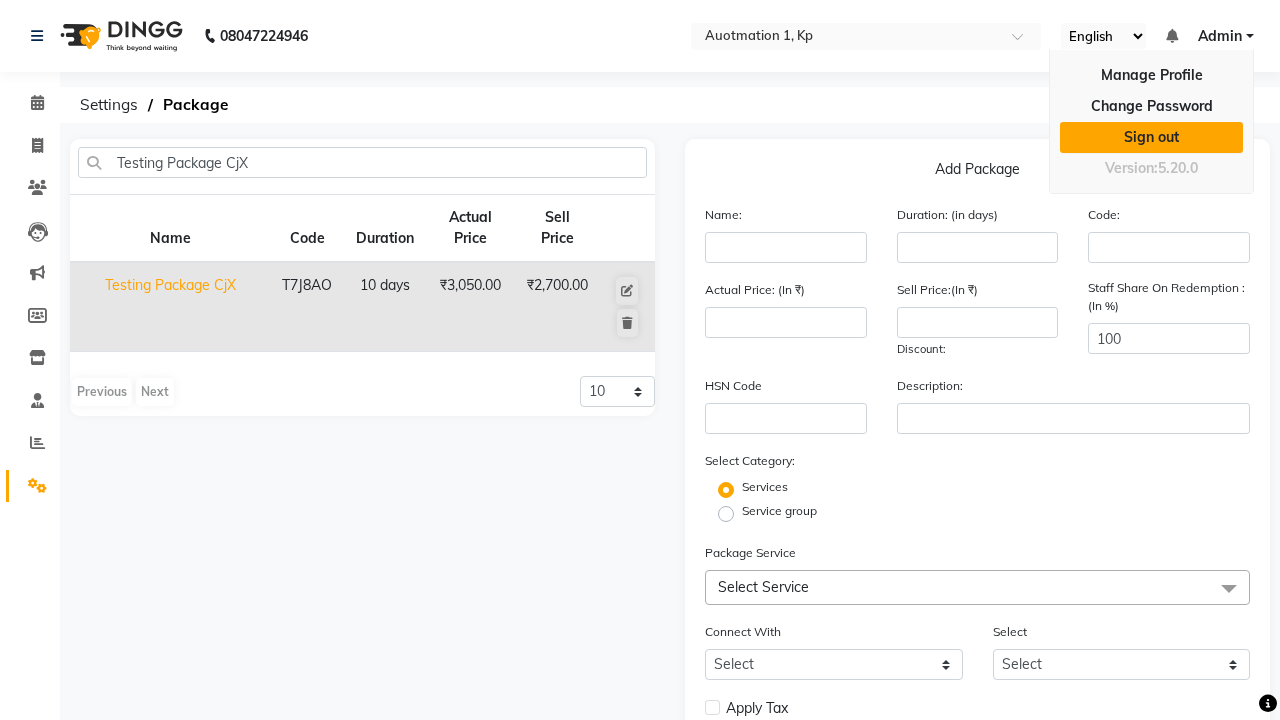 click on "Sign out" at bounding box center [1151, 137] 